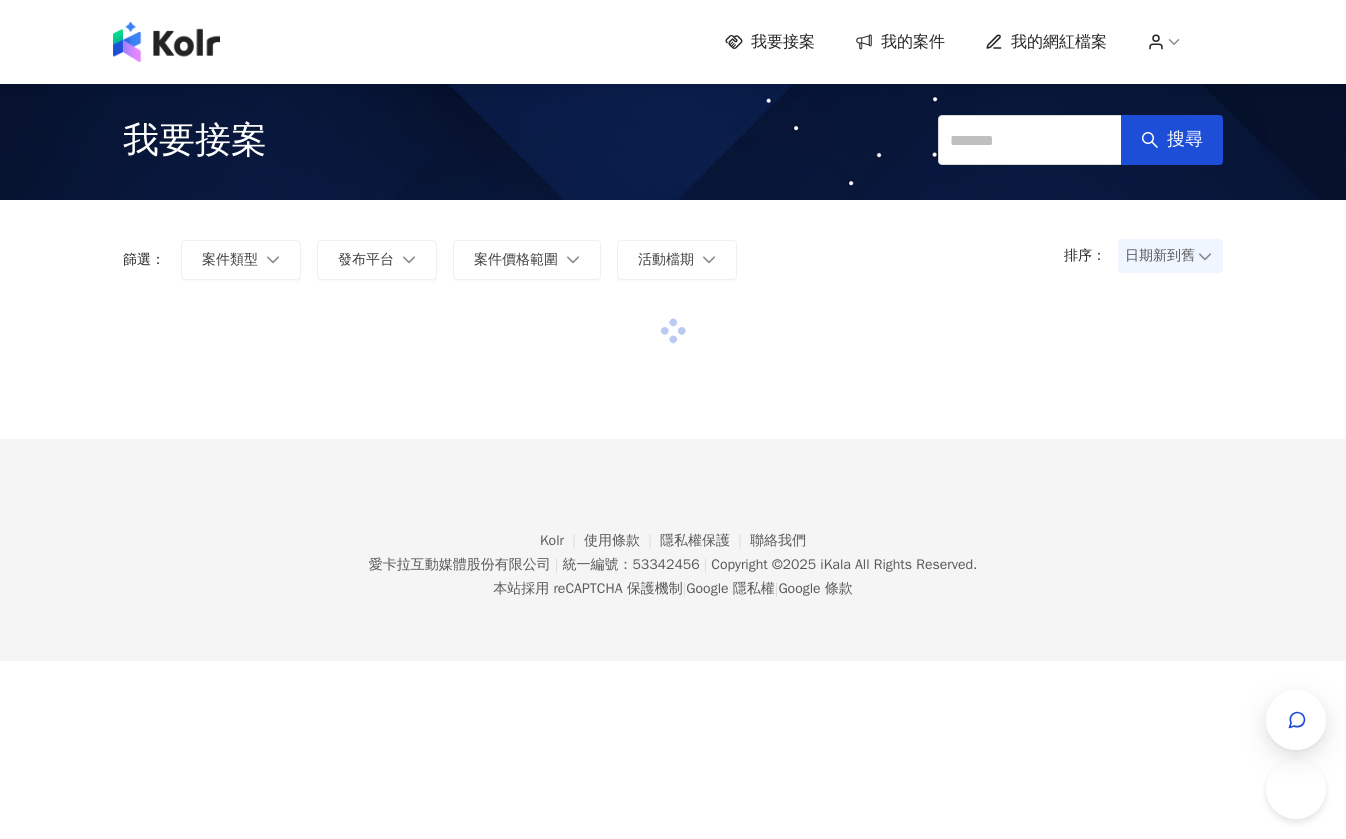 scroll, scrollTop: 0, scrollLeft: 0, axis: both 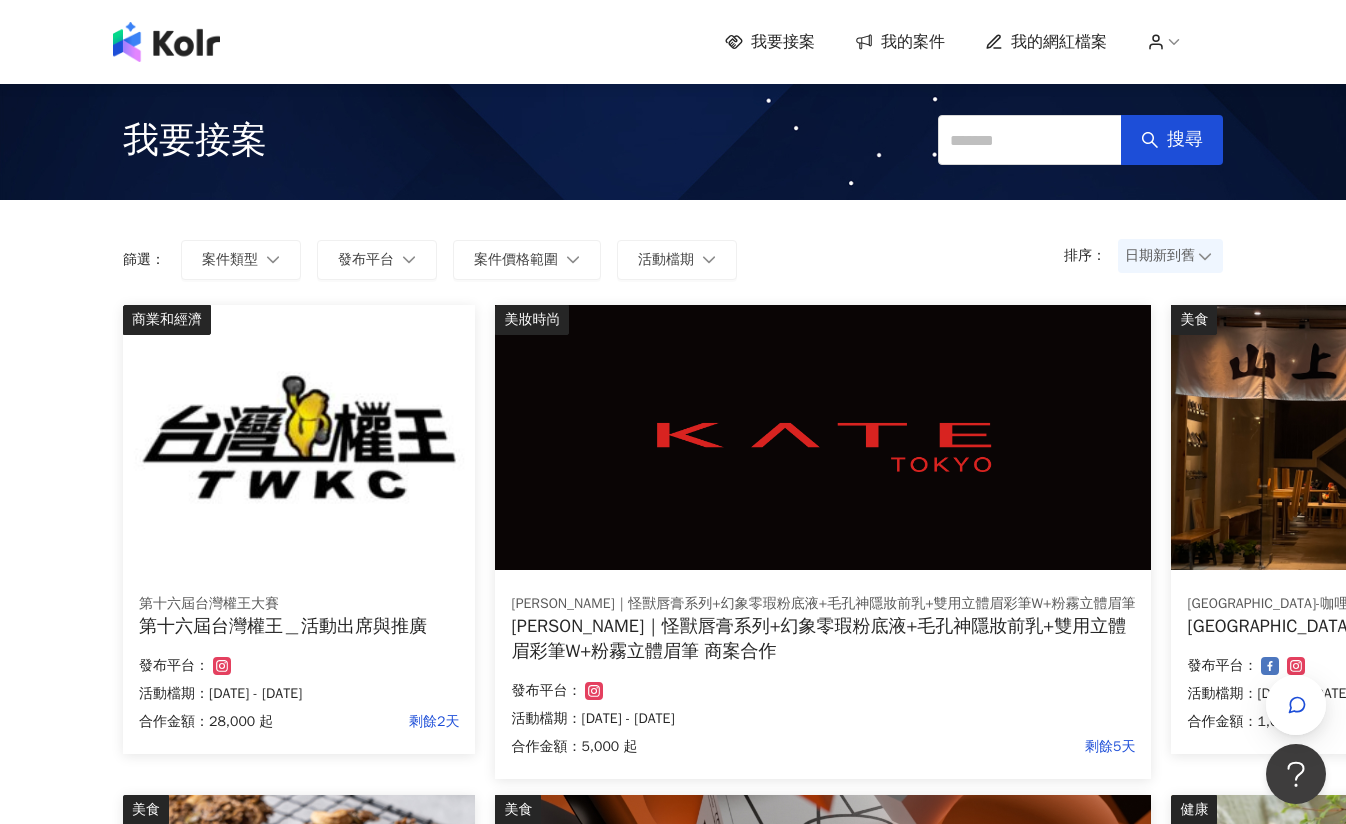 click 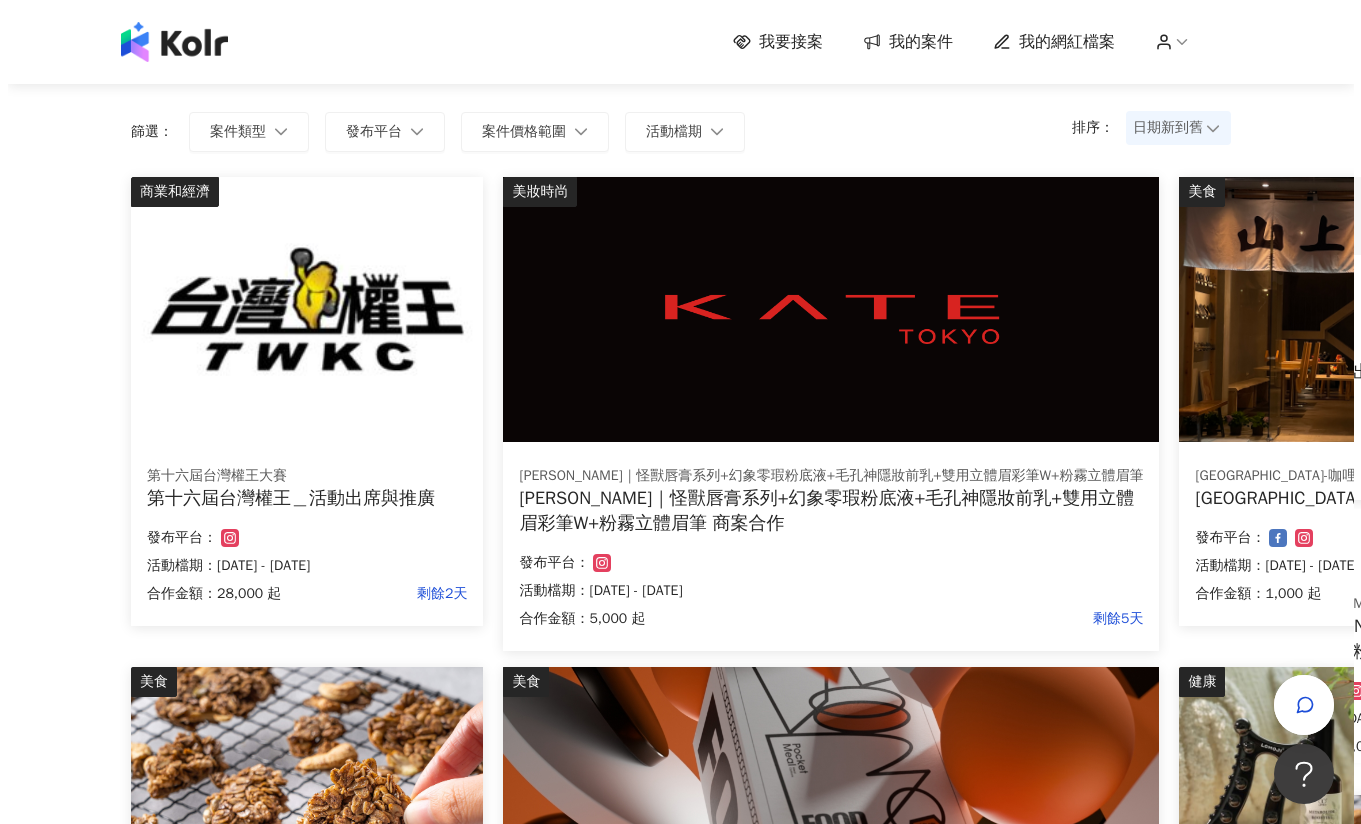 scroll, scrollTop: 129, scrollLeft: 0, axis: vertical 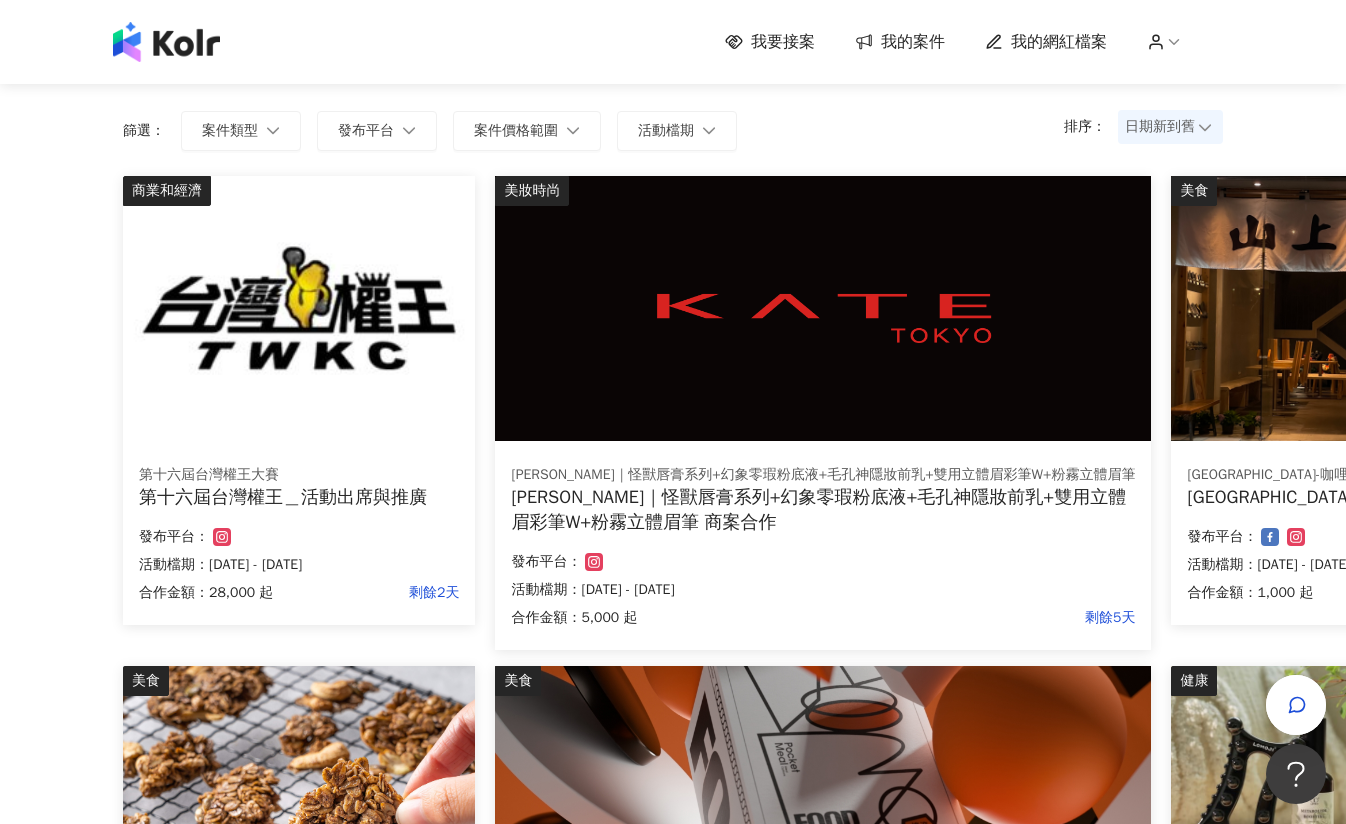 click on "[PERSON_NAME]｜怪獸唇膏系列+幻象零瑕粉底液+毛孔神隱妝前乳+雙用立體眉彩筆W+粉霧立體眉筆 商案合作" at bounding box center [823, 510] 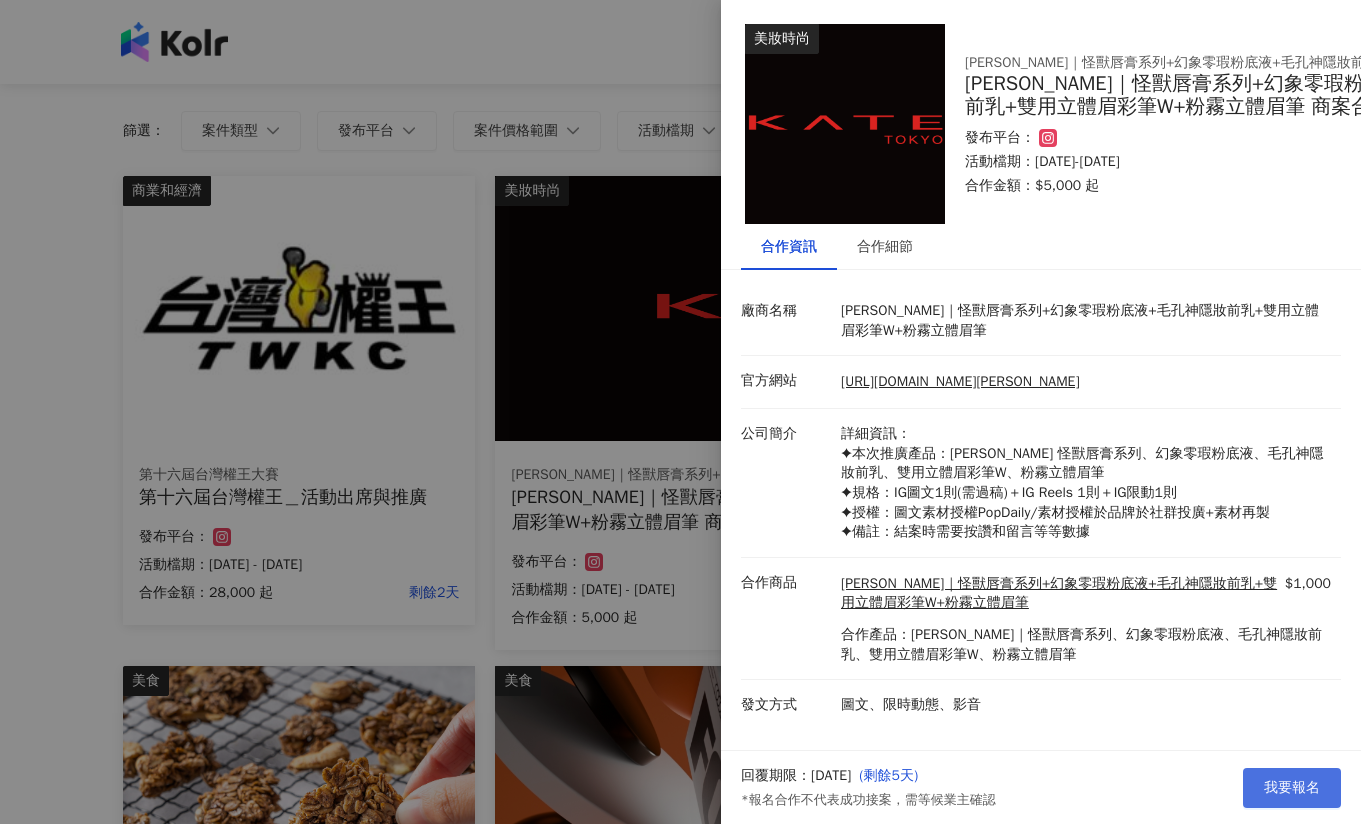 click on "我要報名" at bounding box center [1292, 788] 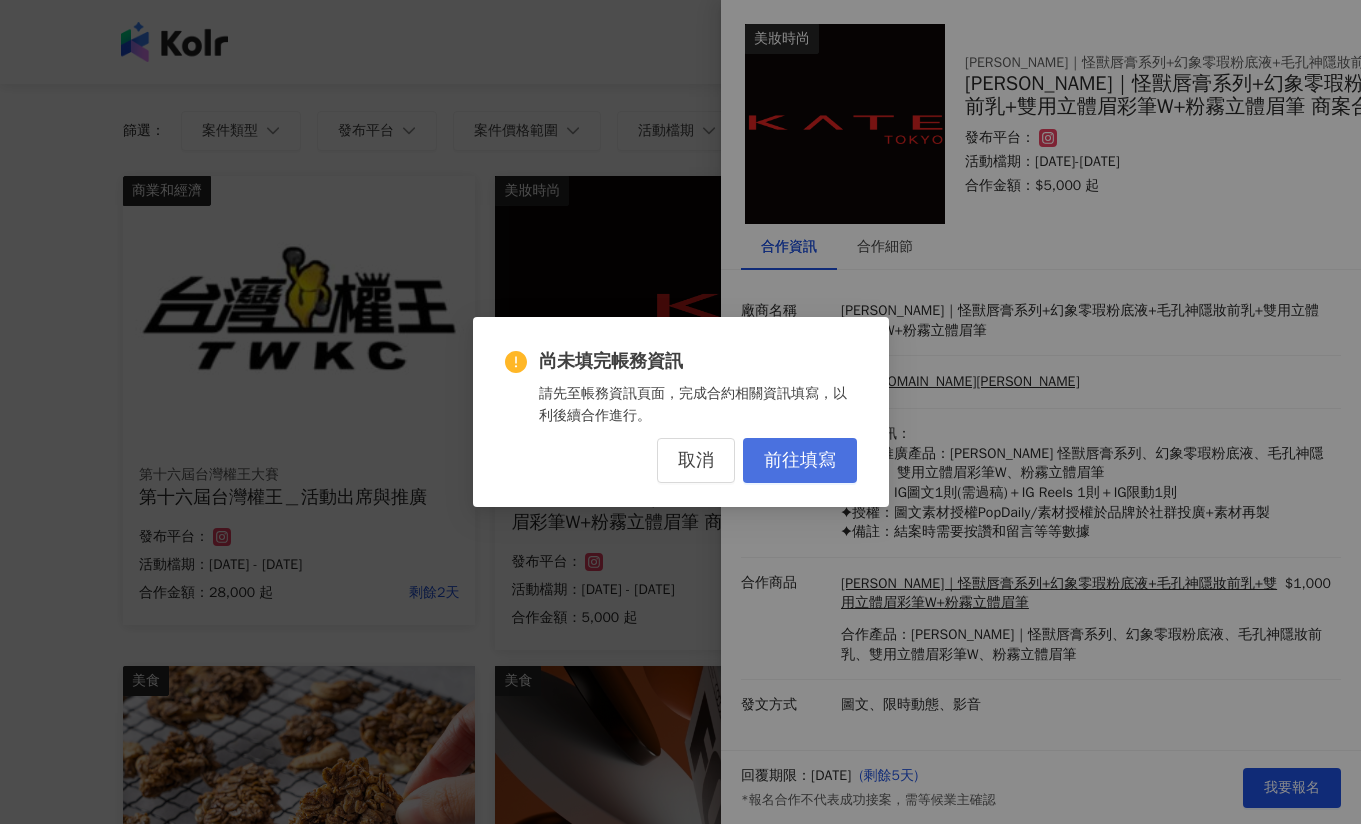 click on "前往填寫" at bounding box center [800, 461] 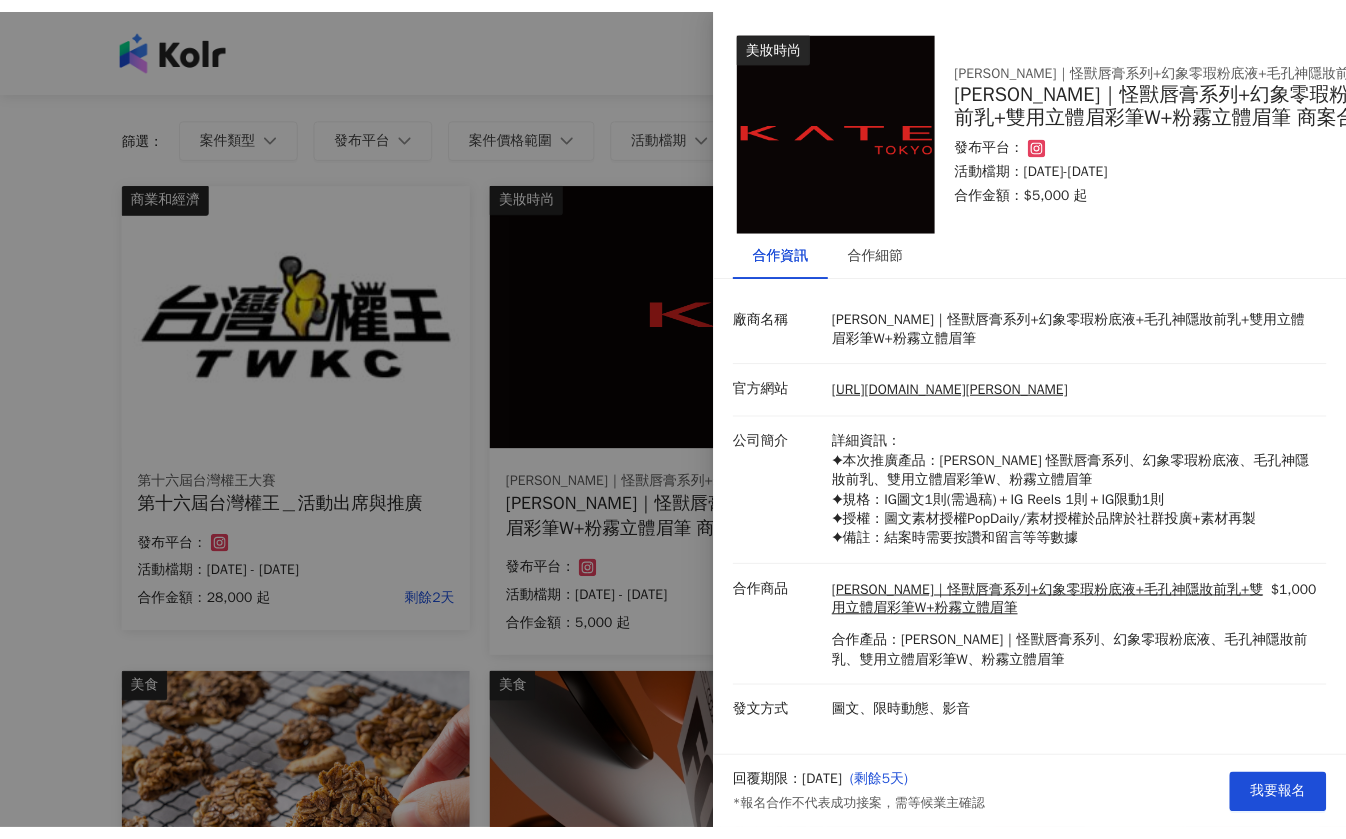 scroll, scrollTop: 0, scrollLeft: 0, axis: both 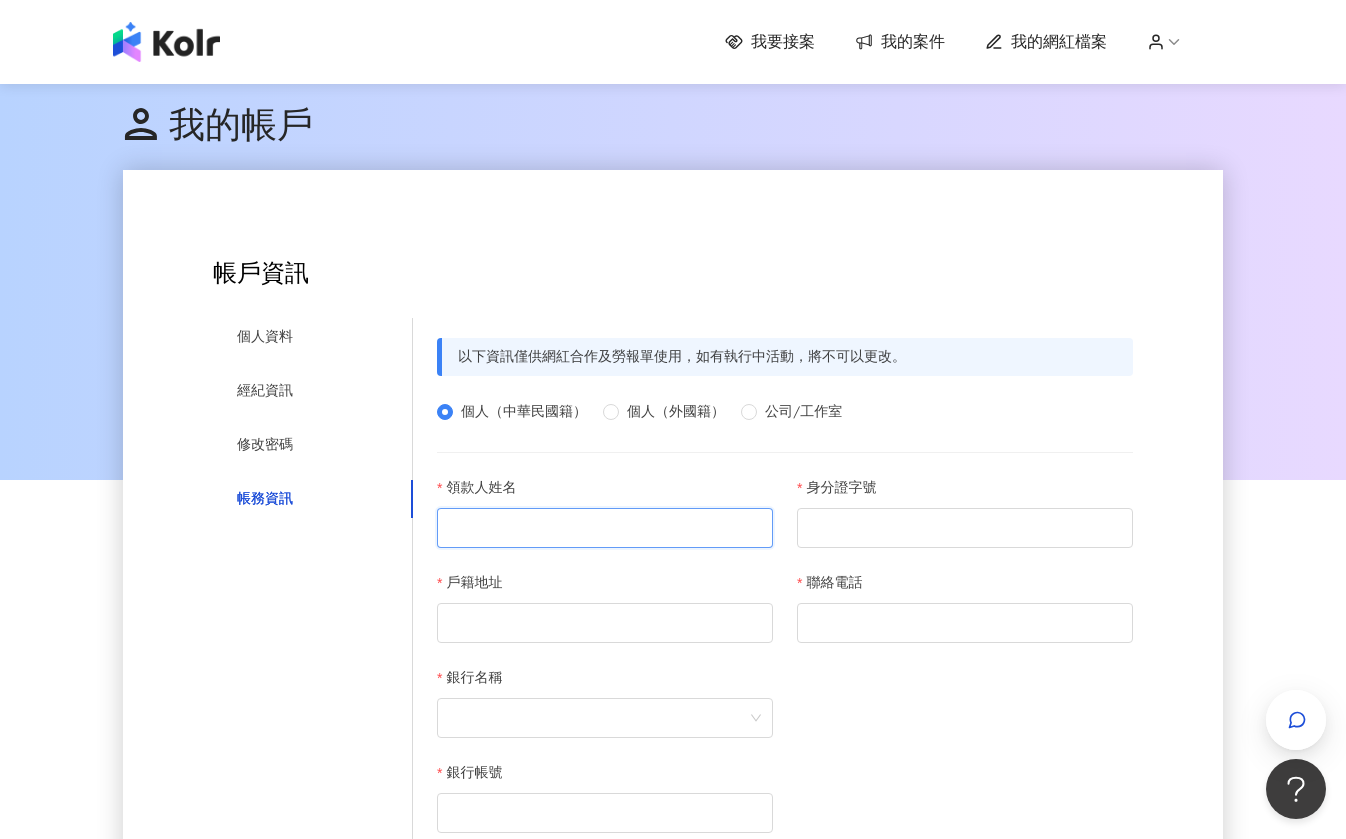 click on "領款人姓名" at bounding box center [605, 528] 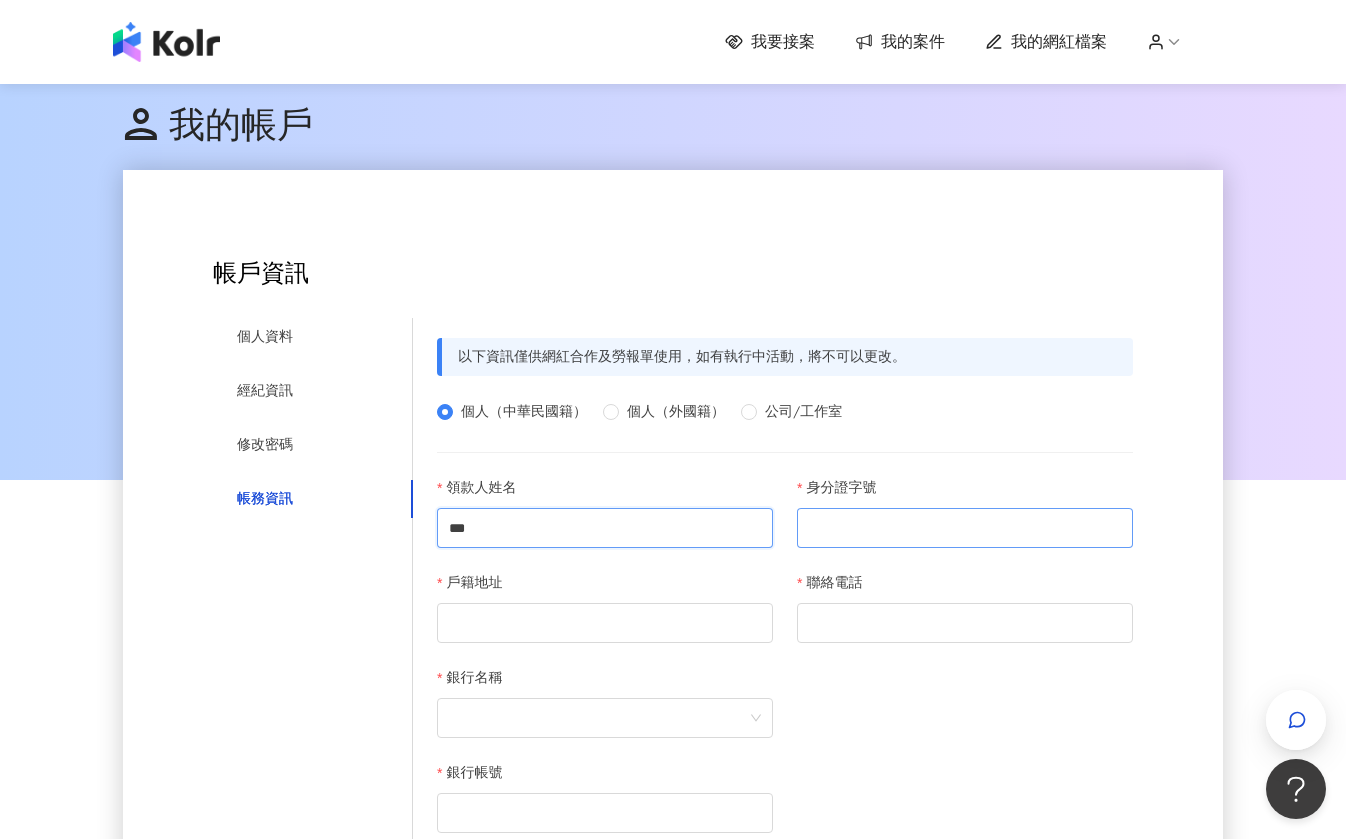 type on "***" 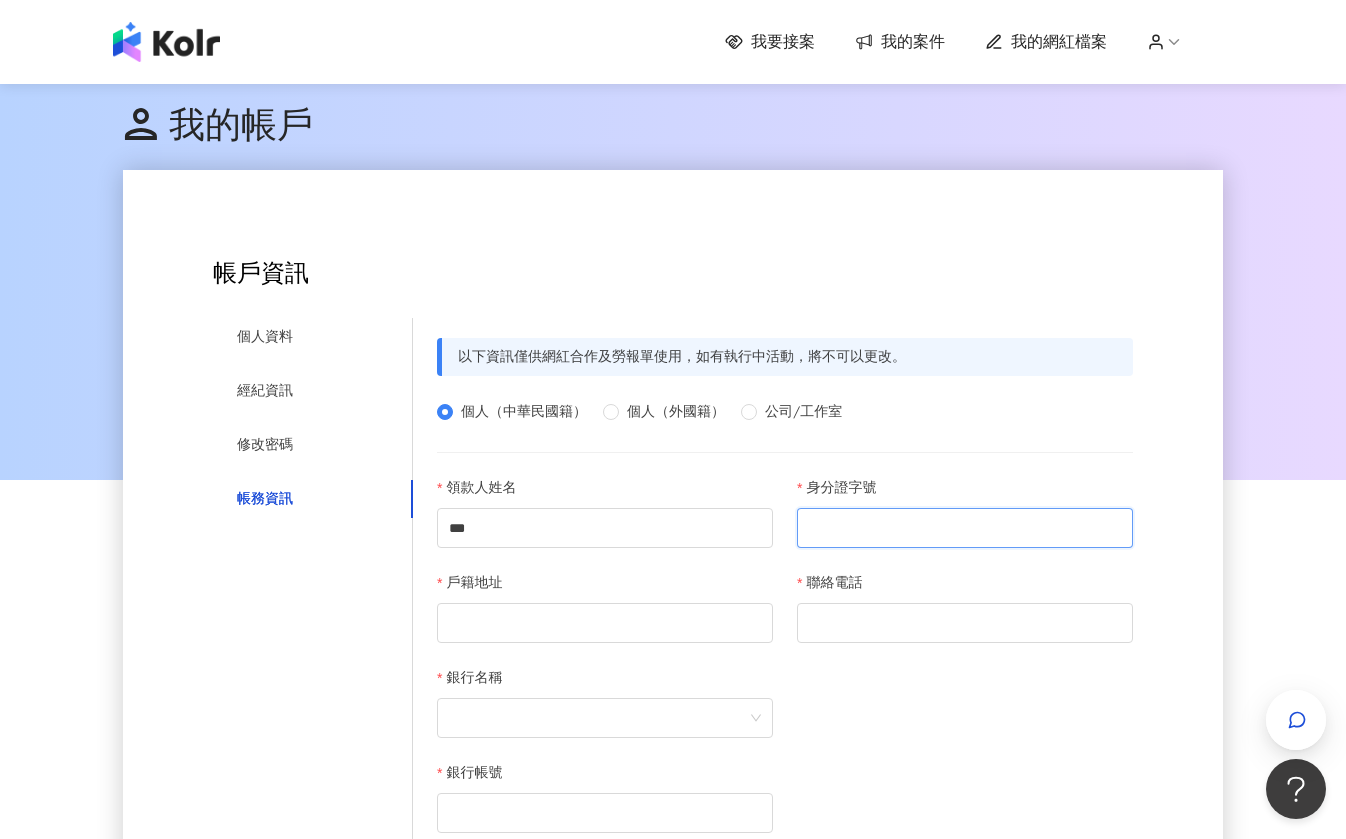 click on "身分證字號" at bounding box center (965, 528) 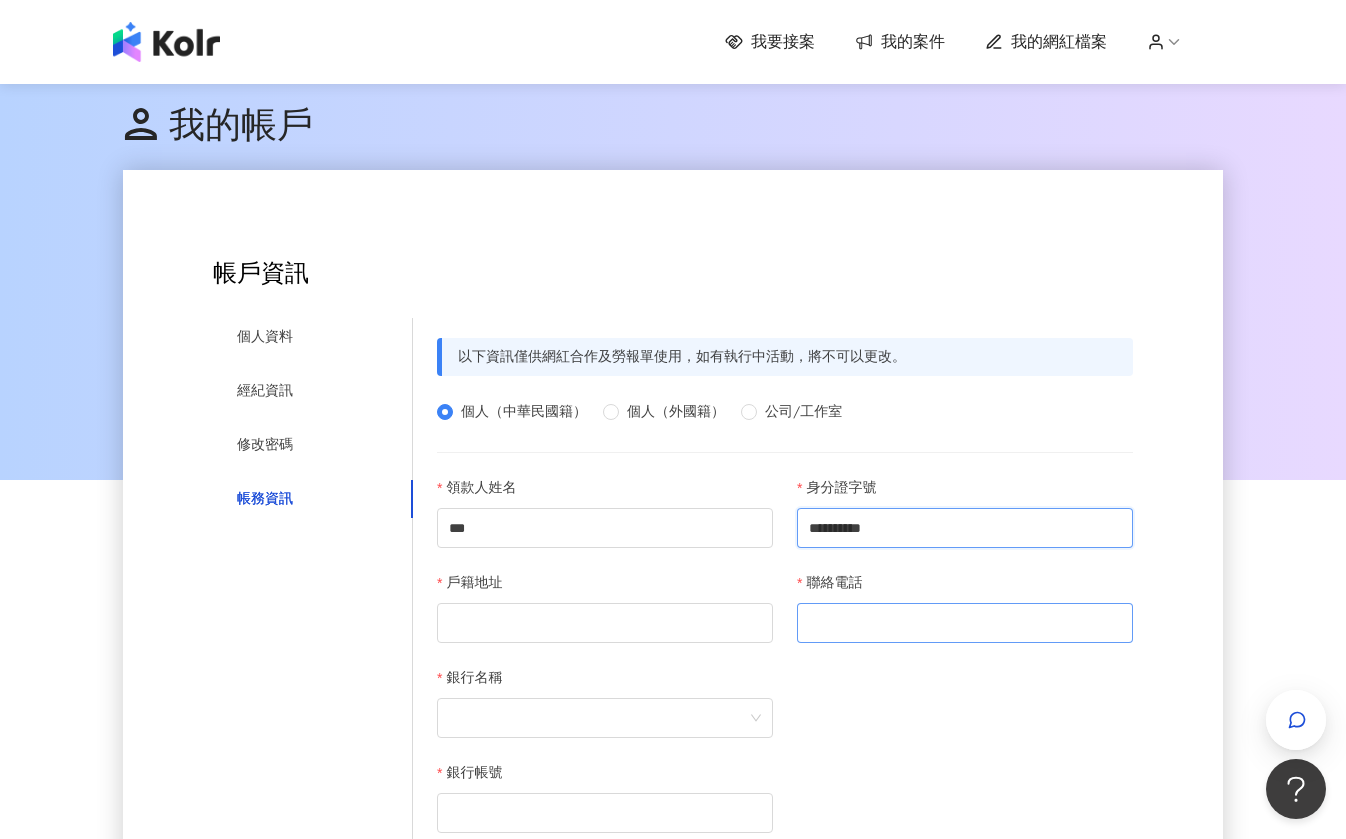 type on "**********" 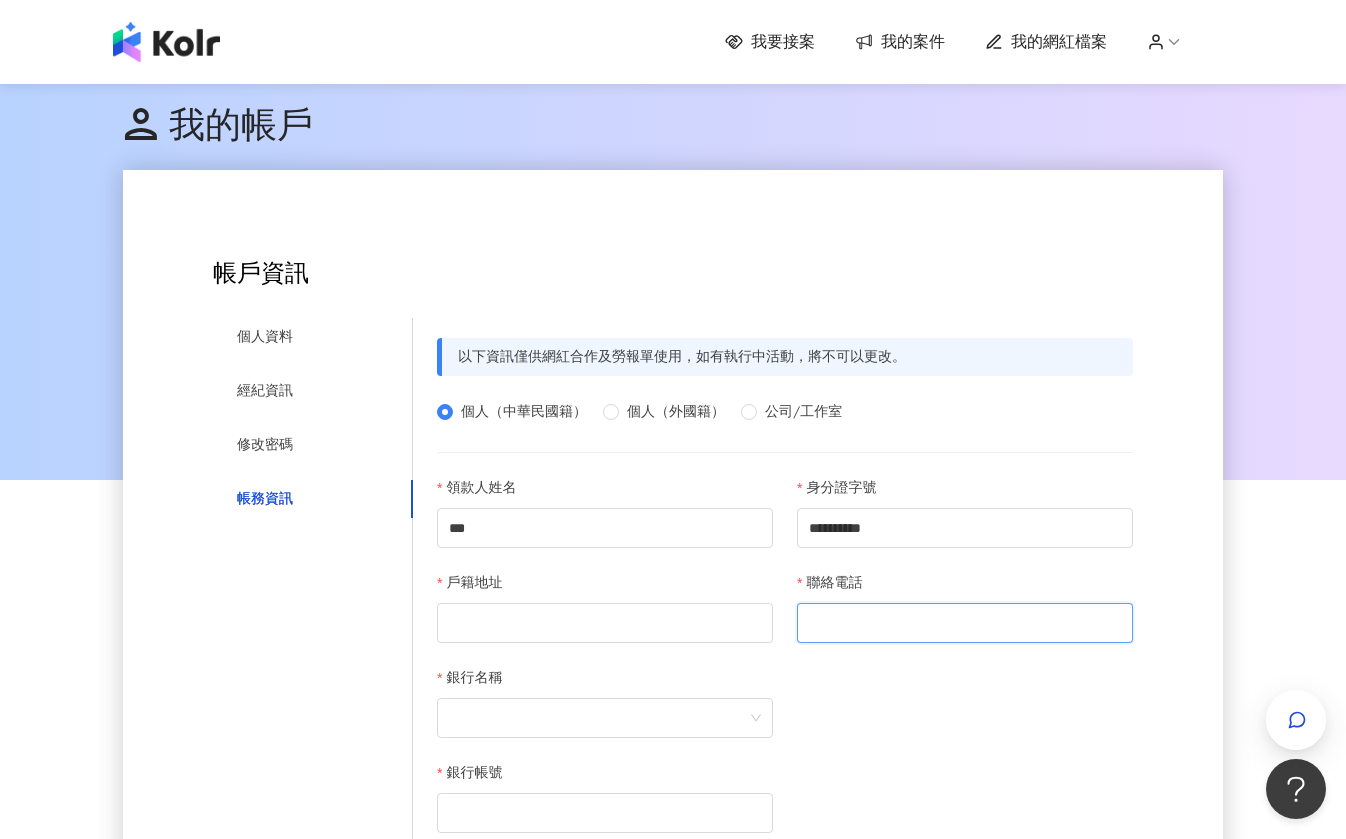 click on "聯絡電話" at bounding box center (965, 623) 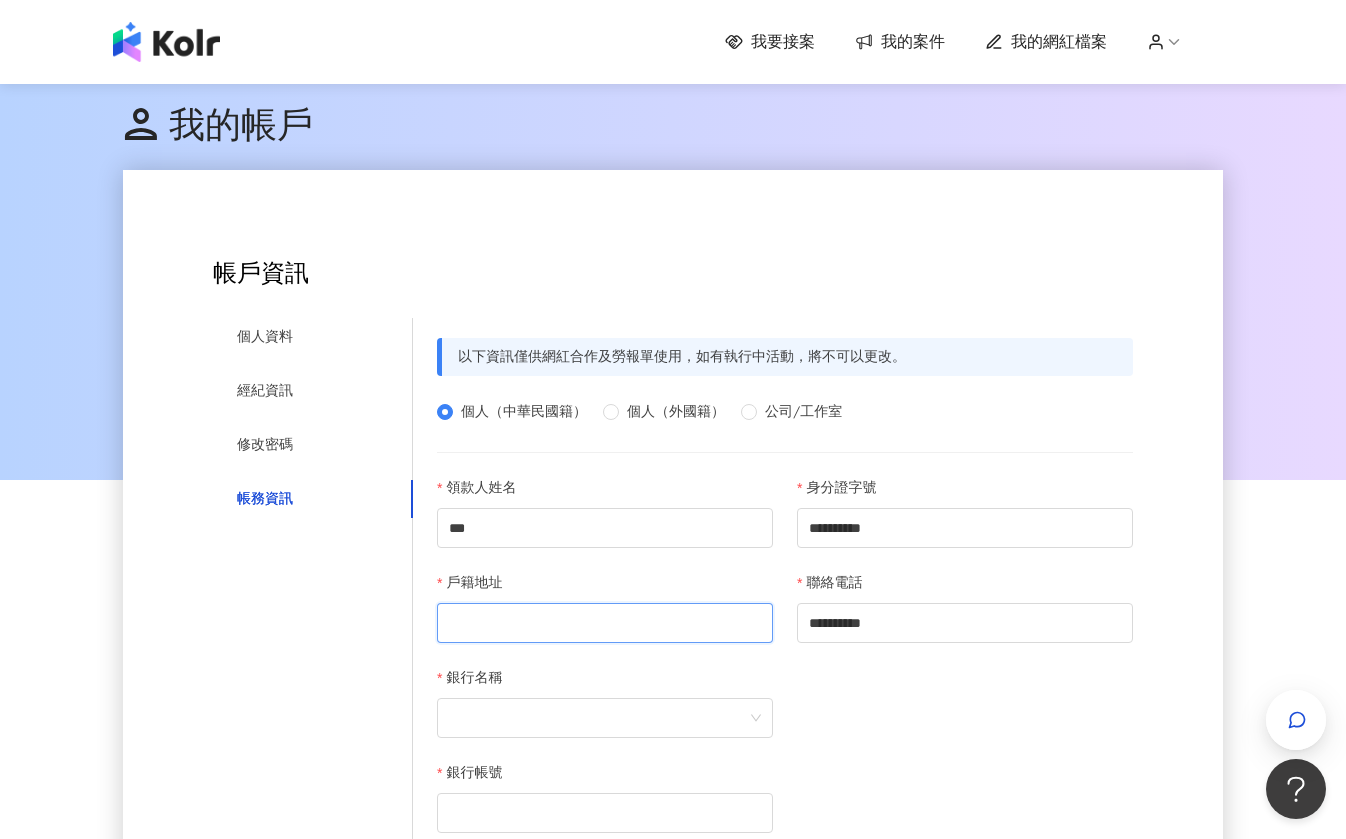 click on "戶籍地址" at bounding box center (605, 623) 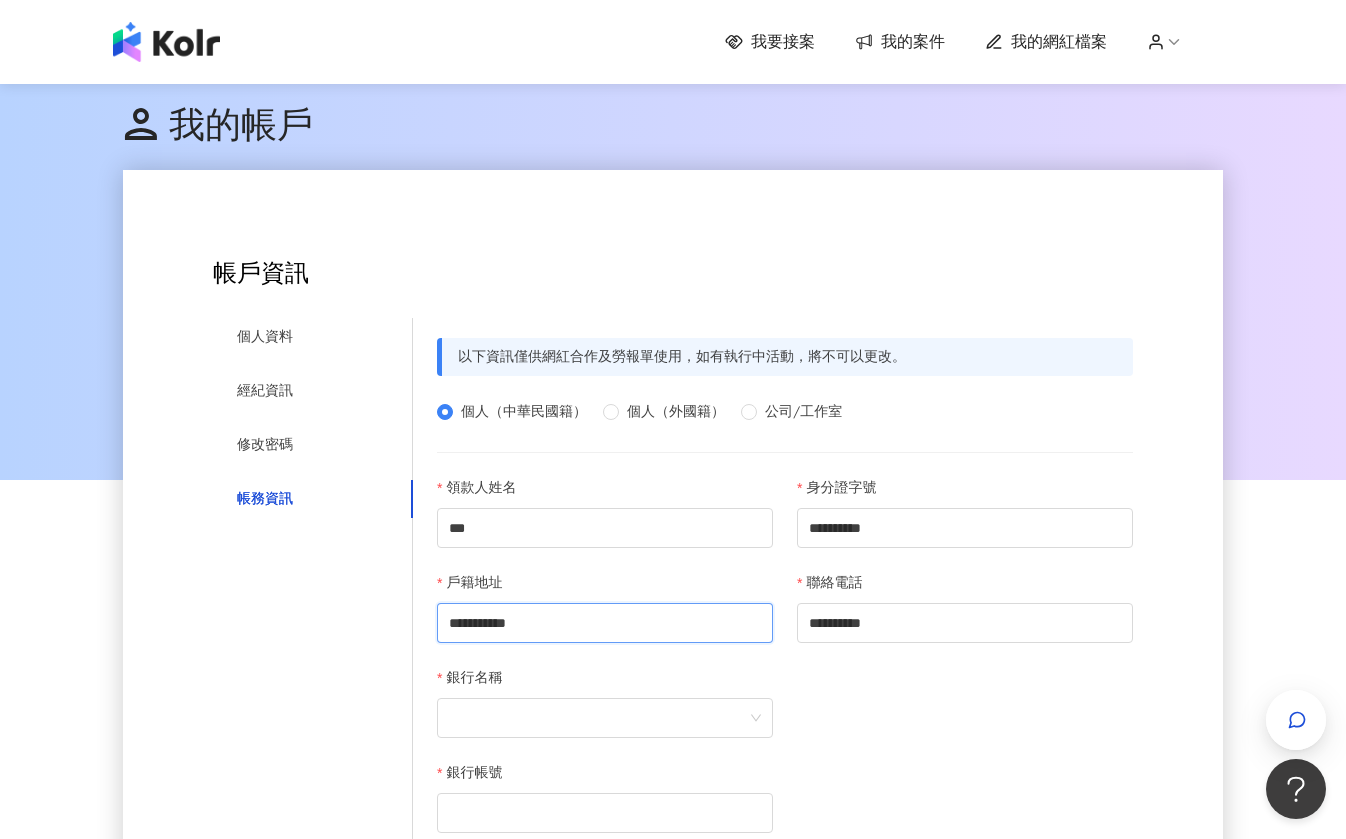 click on "**********" at bounding box center [605, 623] 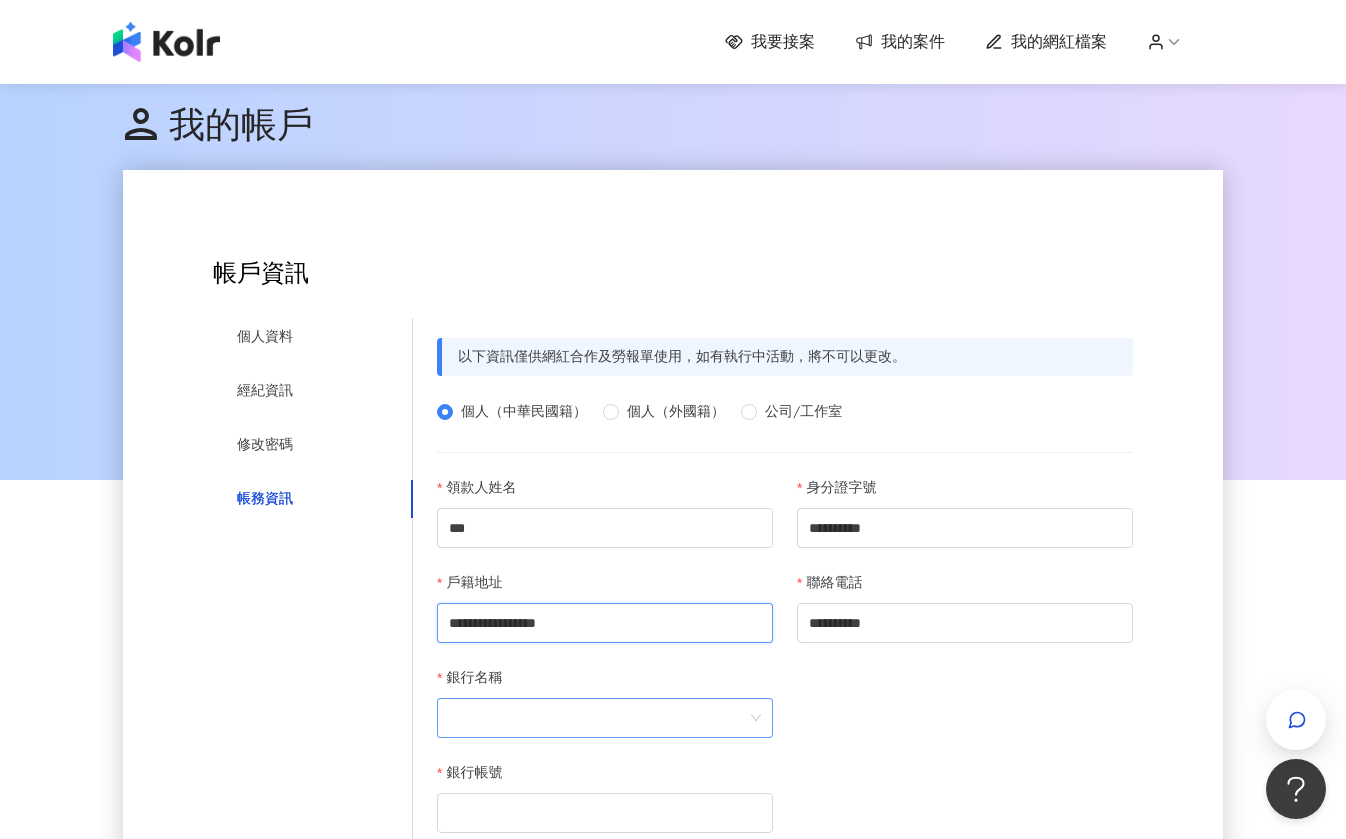 click at bounding box center [605, 718] 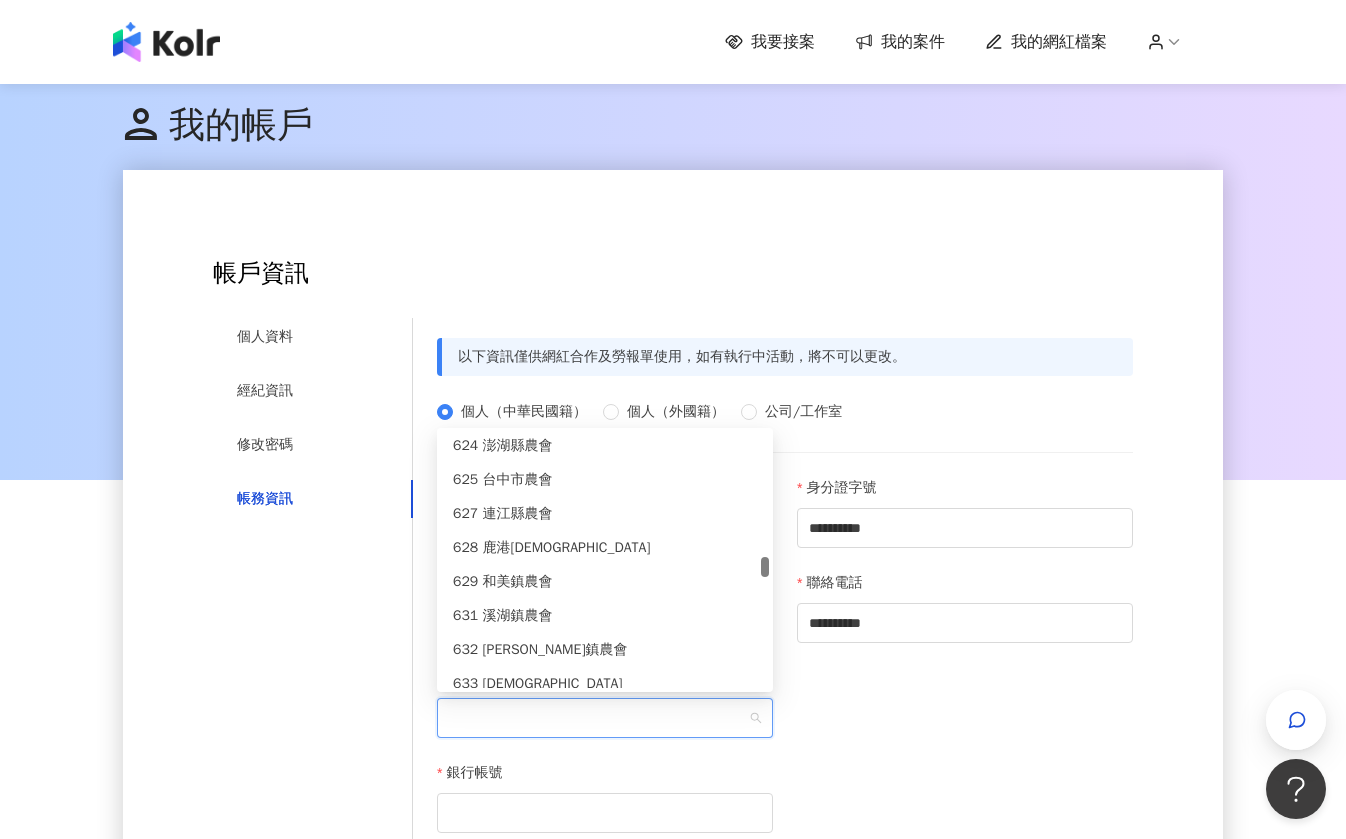 scroll, scrollTop: 6191, scrollLeft: 0, axis: vertical 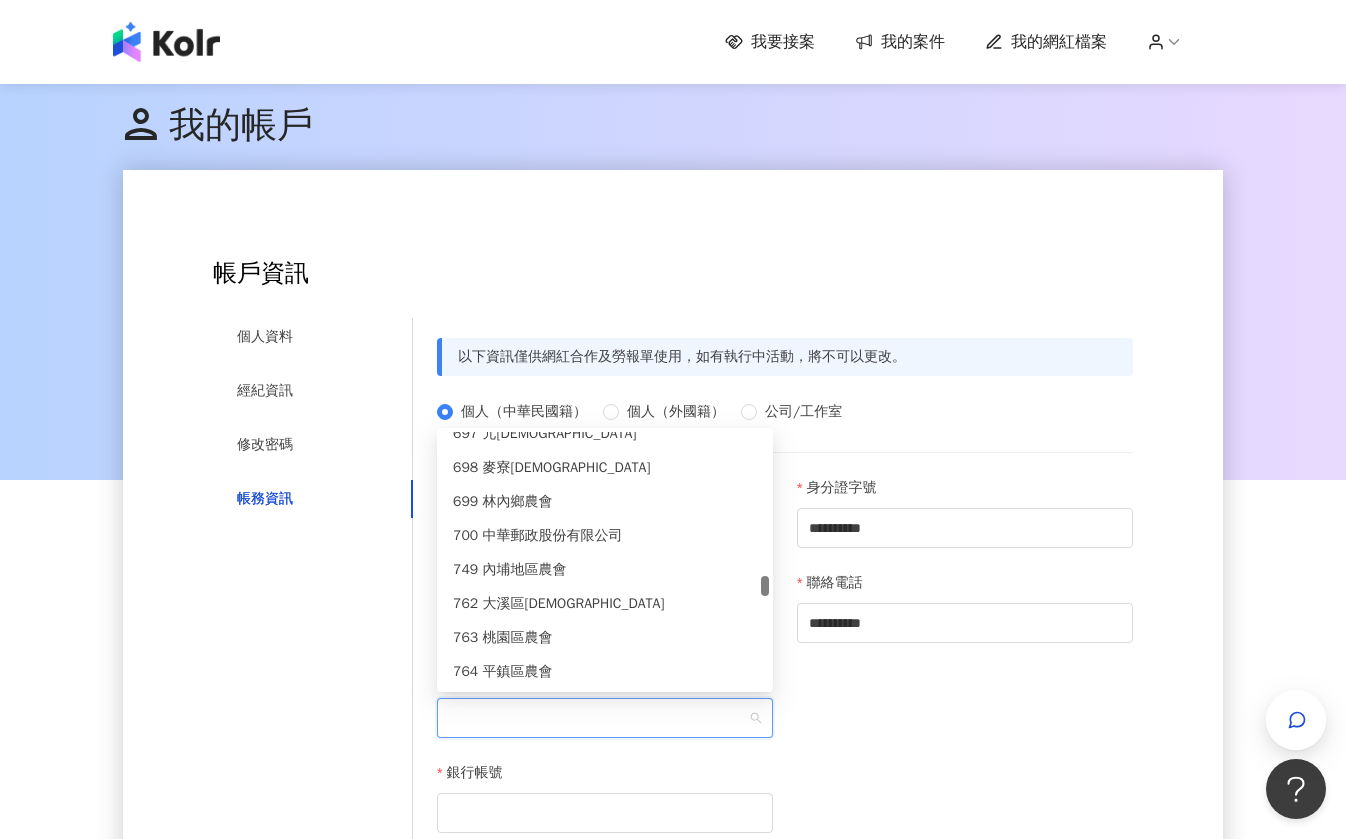 drag, startPoint x: 763, startPoint y: 479, endPoint x: 771, endPoint y: 582, distance: 103.31021 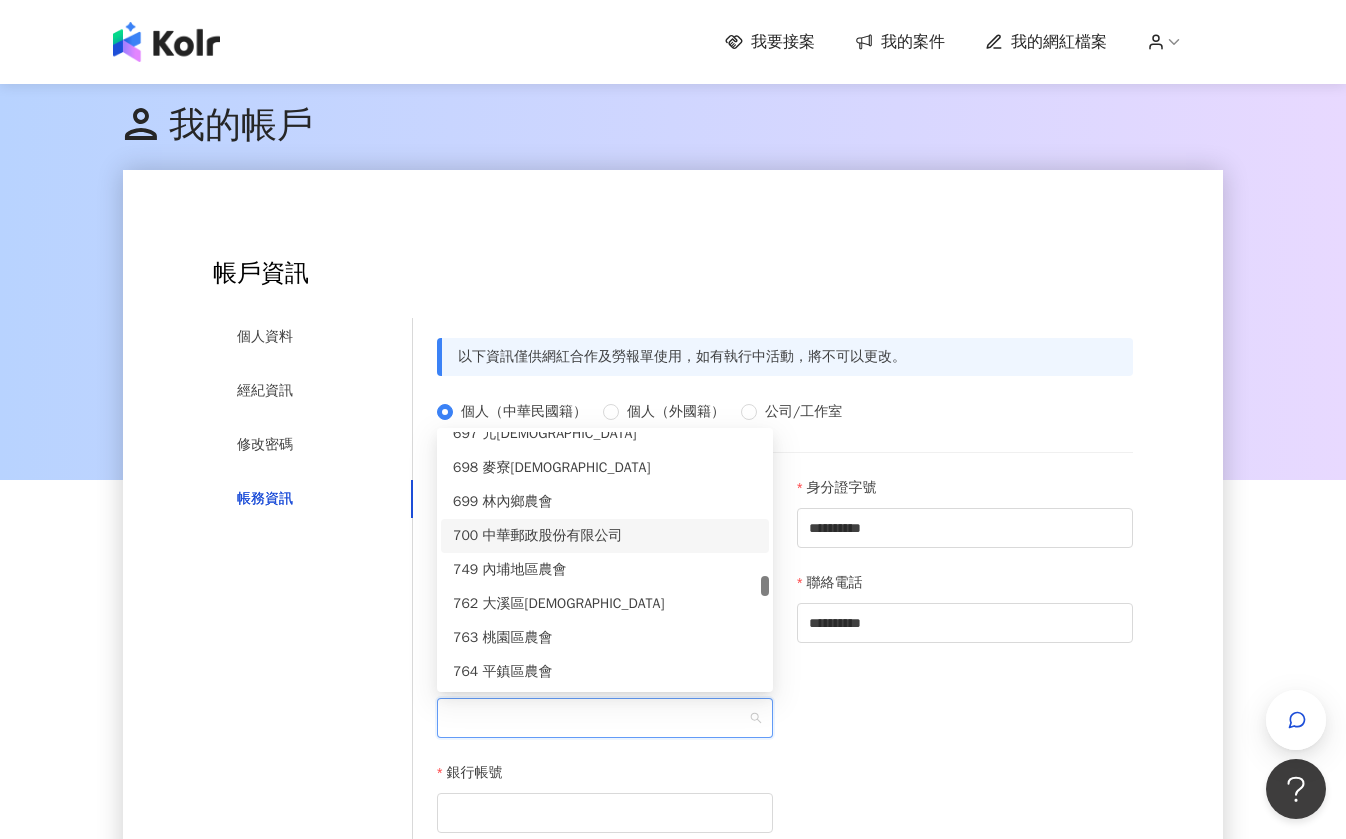 click on "700 中華郵政股份有限公司" at bounding box center [605, 536] 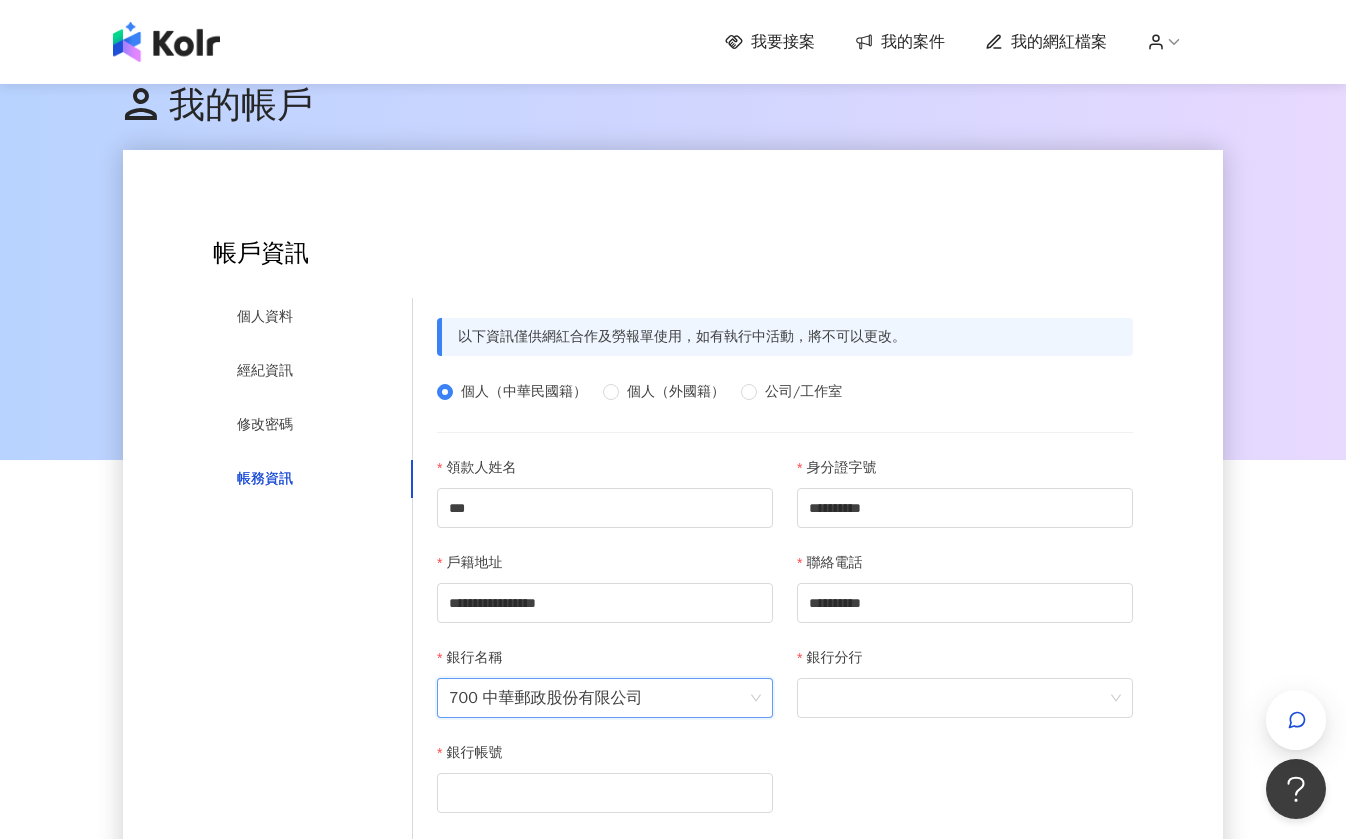 scroll, scrollTop: 306, scrollLeft: 0, axis: vertical 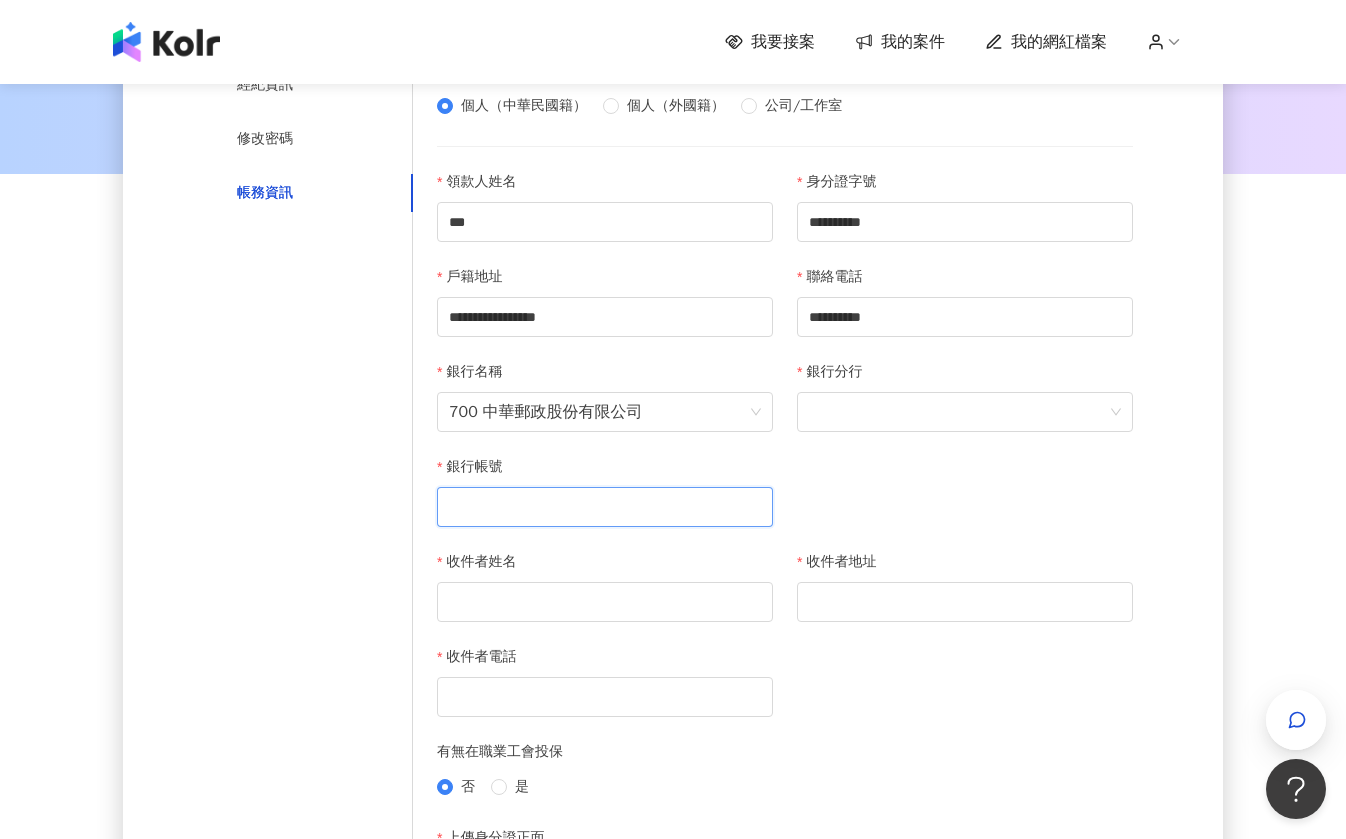click on "銀行帳號" at bounding box center (605, 507) 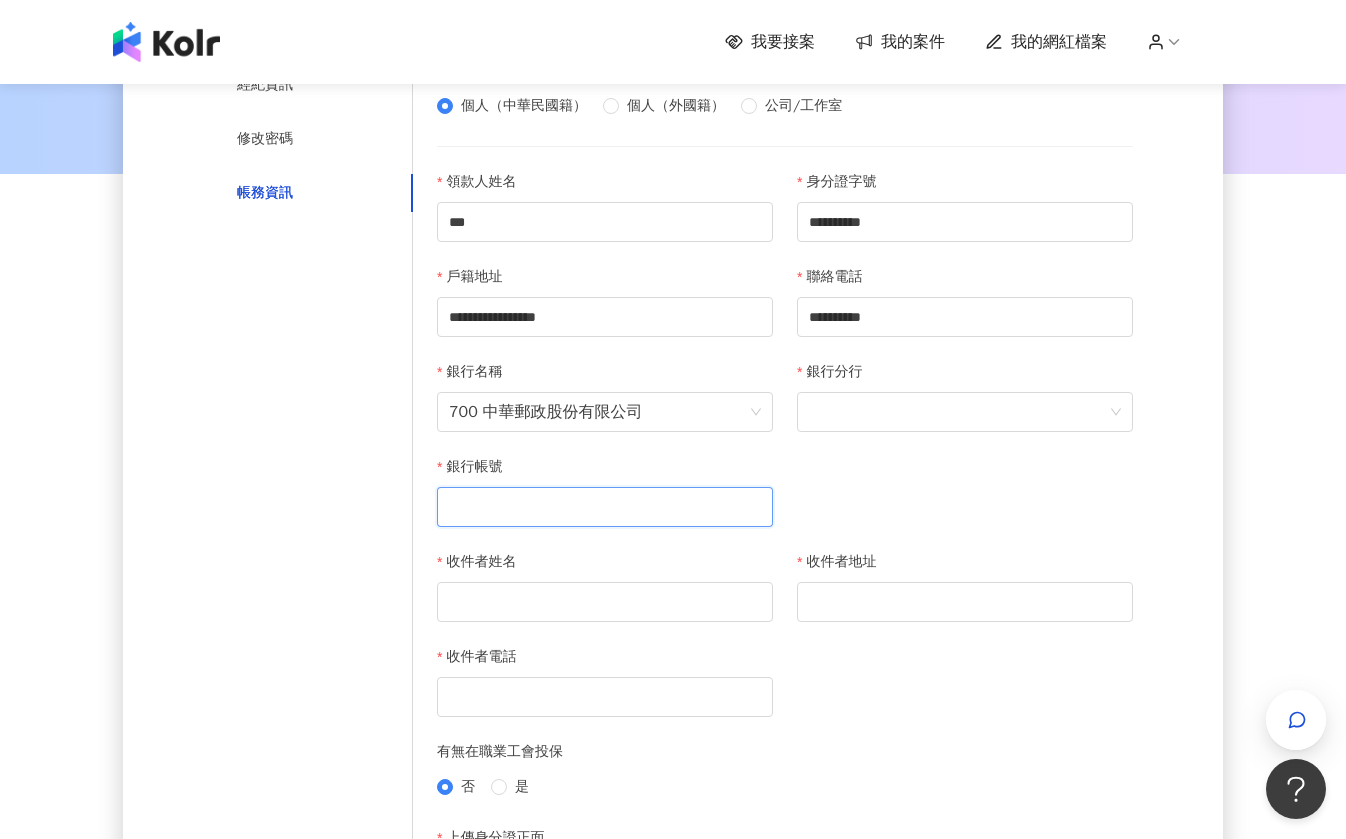 paste on "**********" 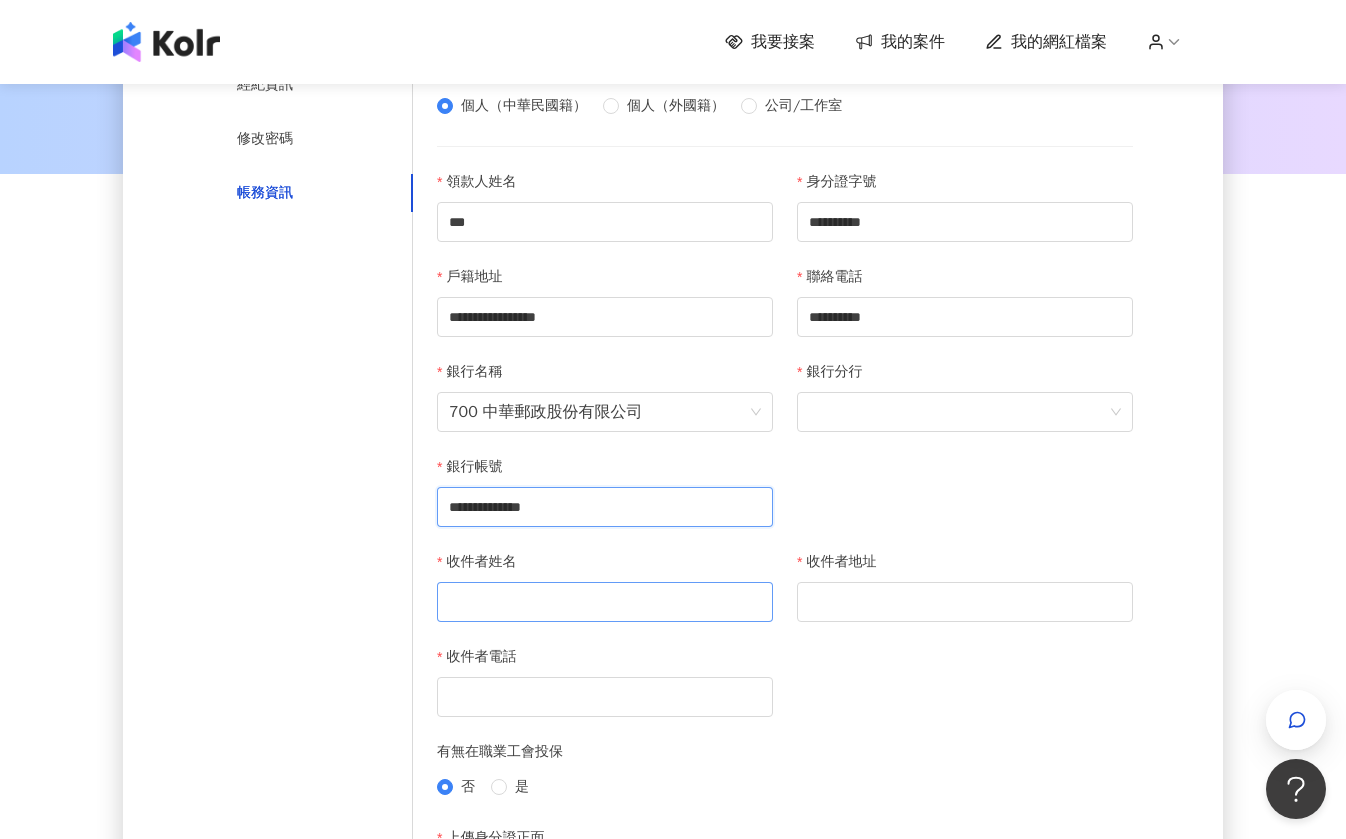 type on "**********" 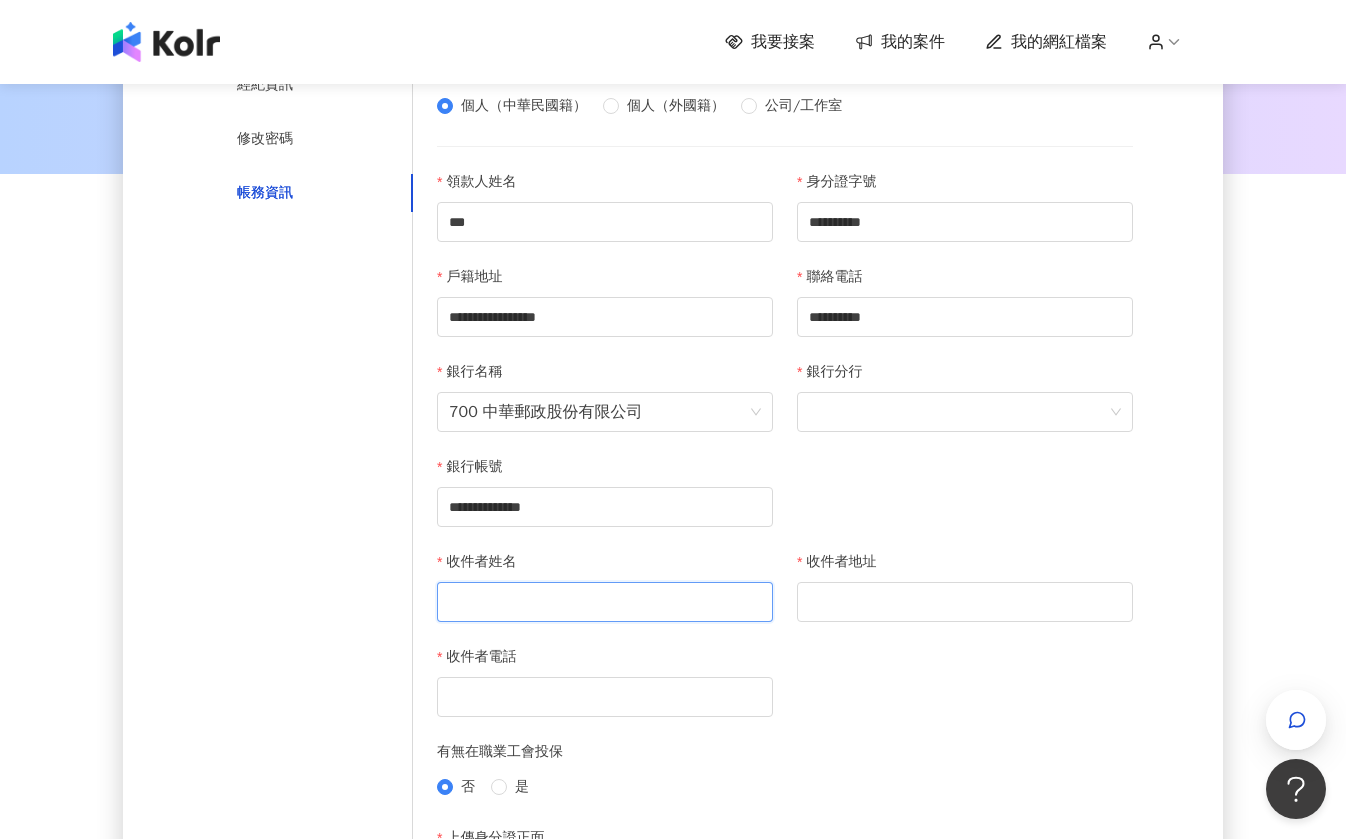 click on "收件者姓名" at bounding box center [605, 602] 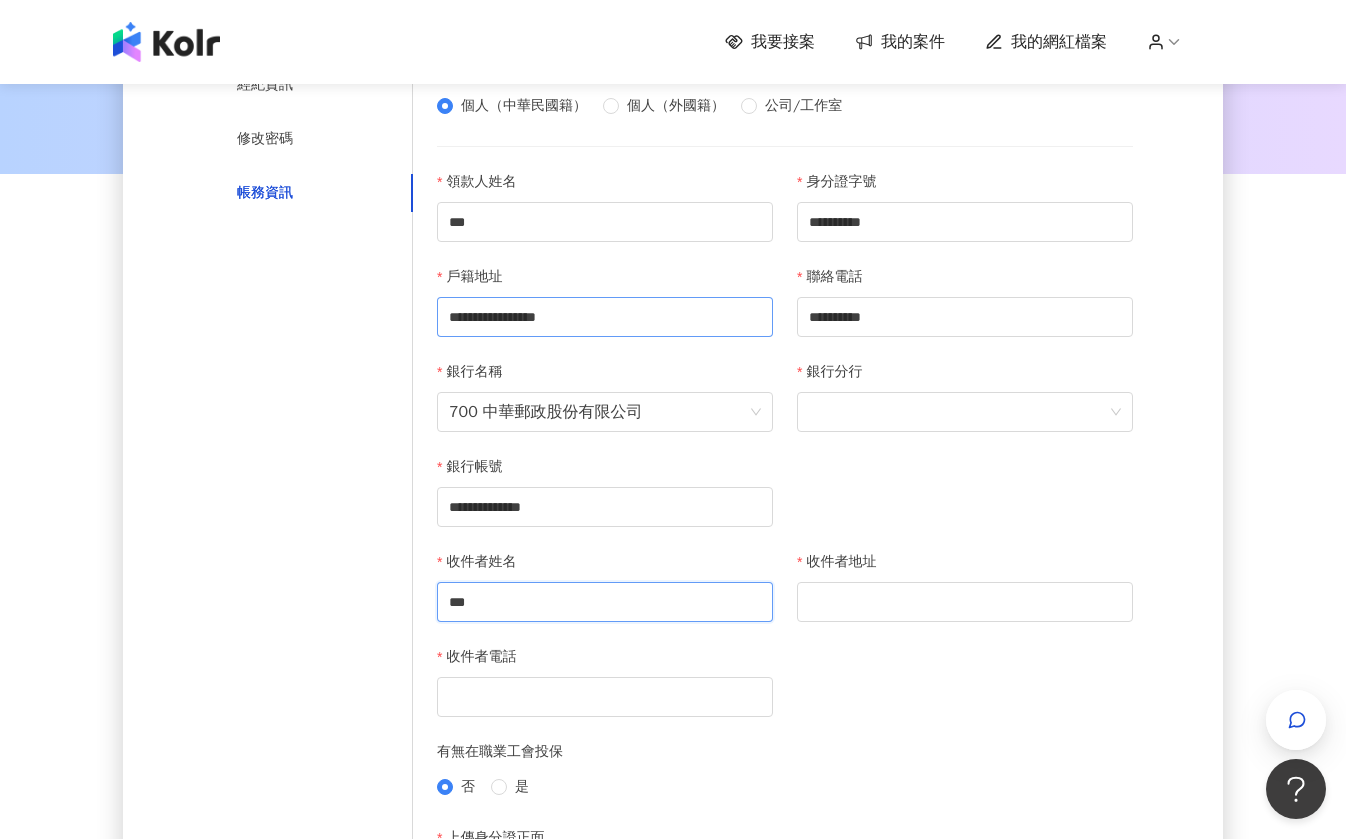 type on "***" 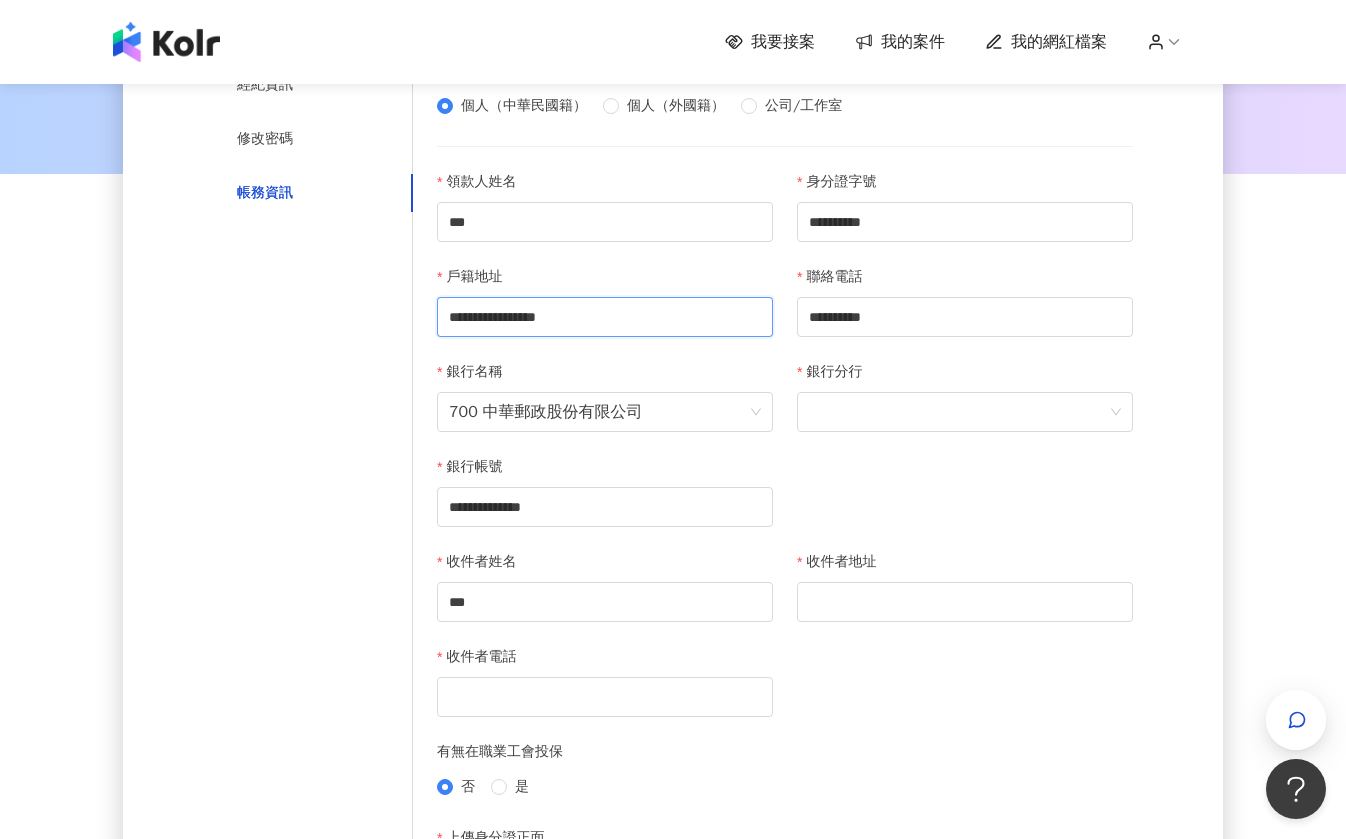 drag, startPoint x: 642, startPoint y: 319, endPoint x: 456, endPoint y: 307, distance: 186.38669 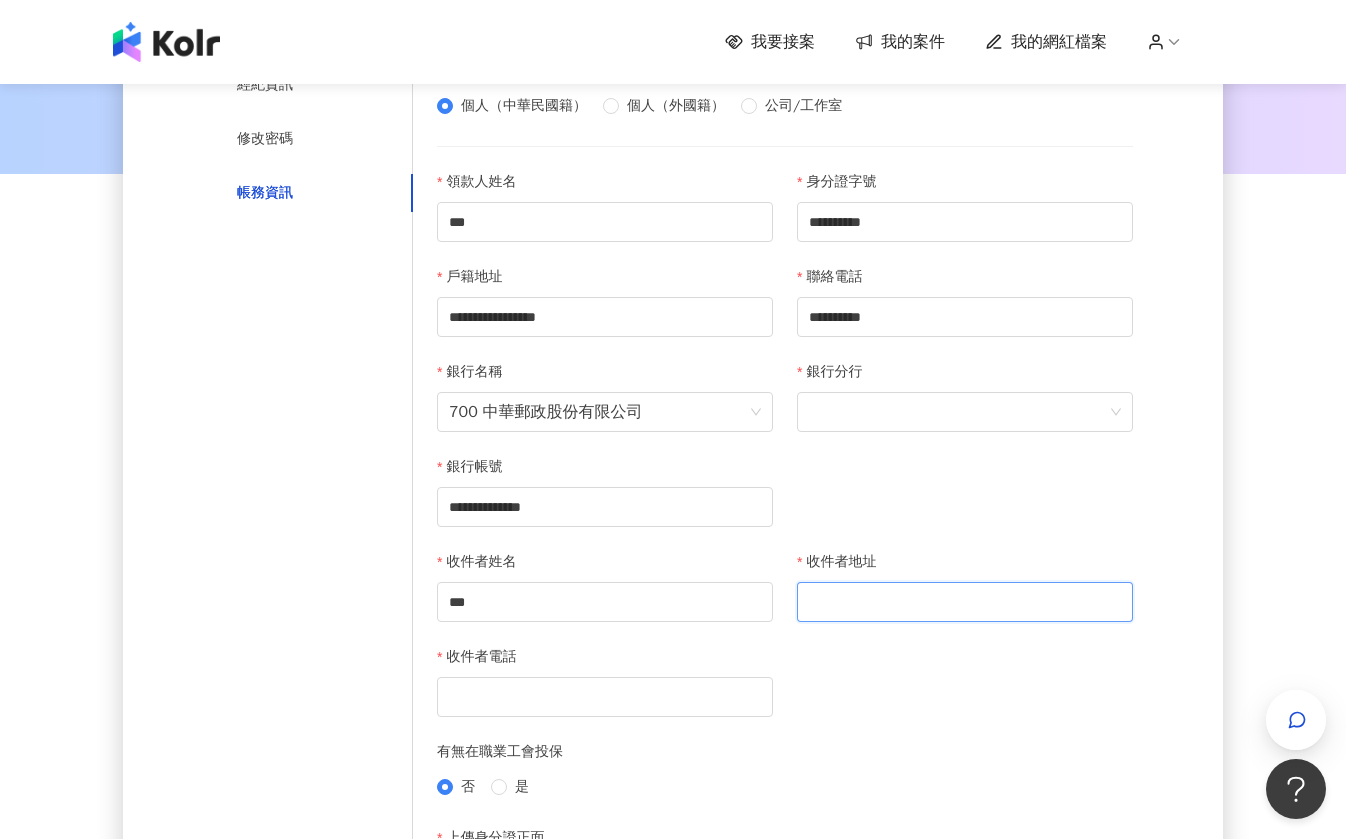 click on "收件者地址" at bounding box center [965, 602] 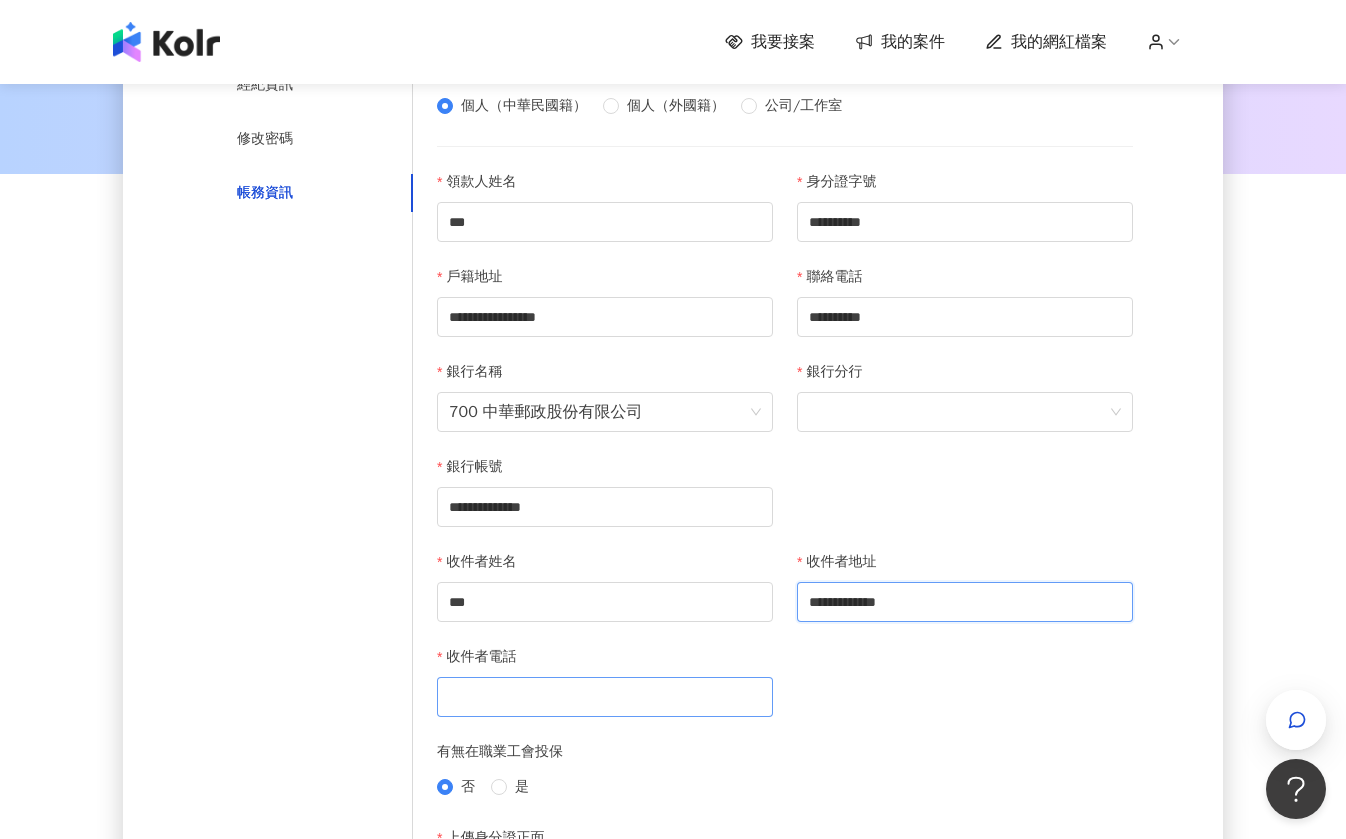 type on "**********" 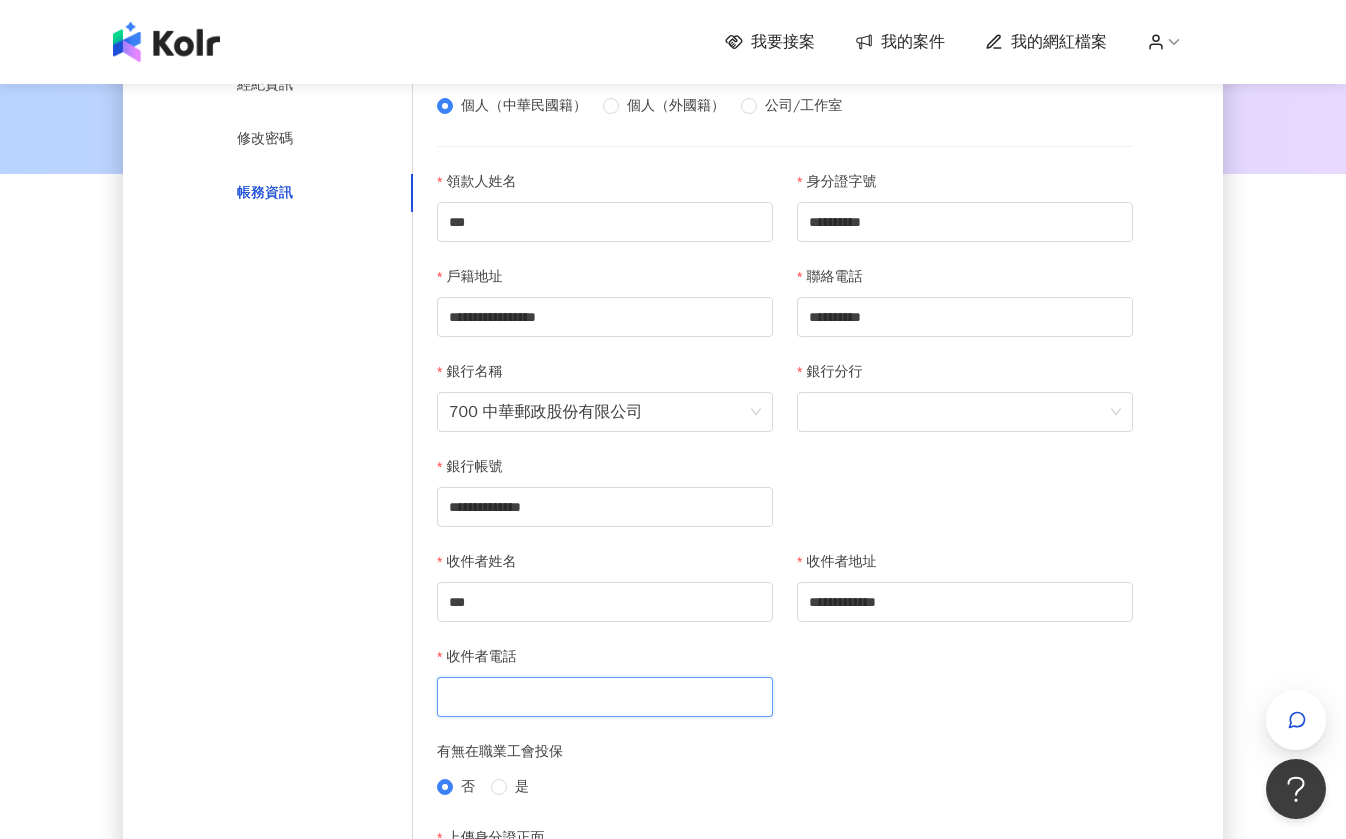 click on "收件者電話" at bounding box center [605, 697] 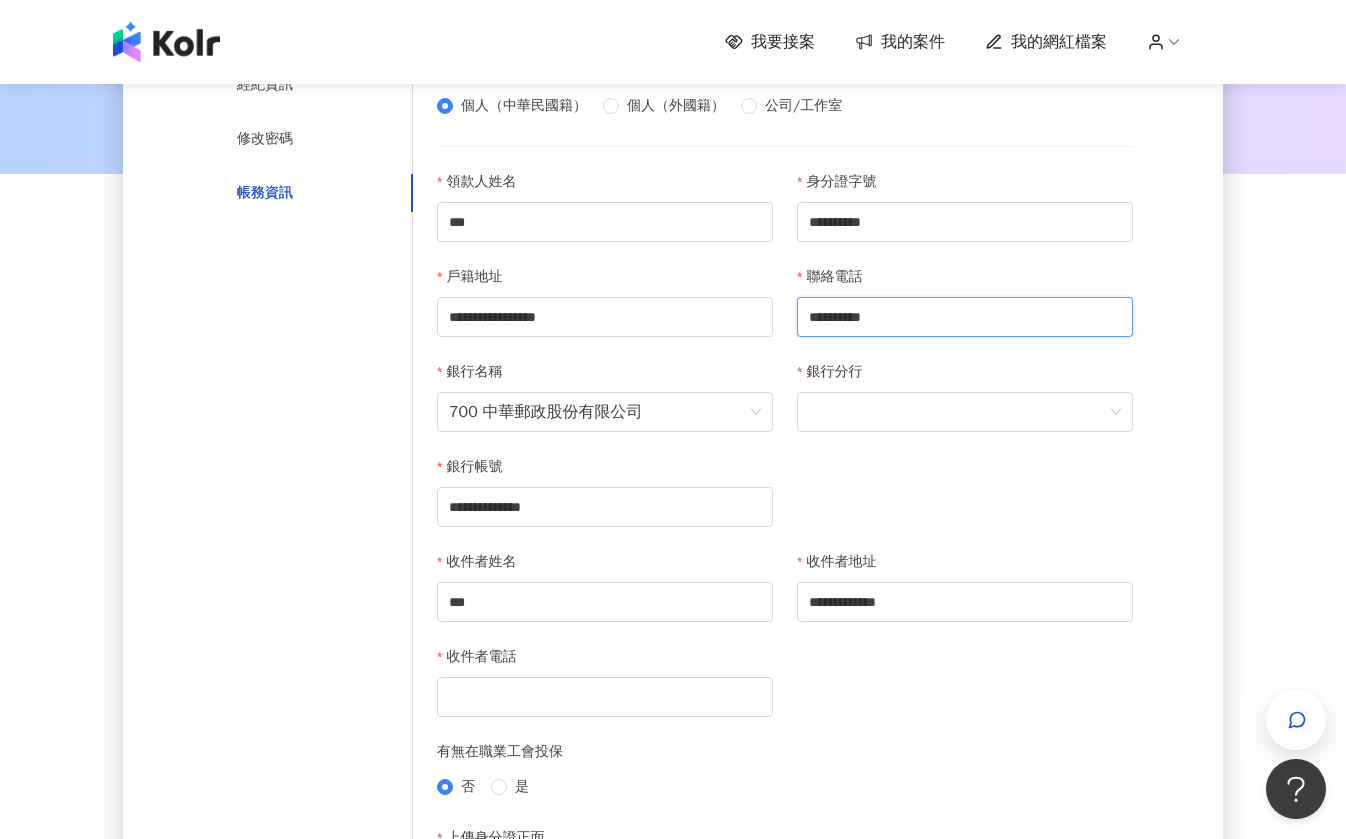 click on "**********" at bounding box center [965, 317] 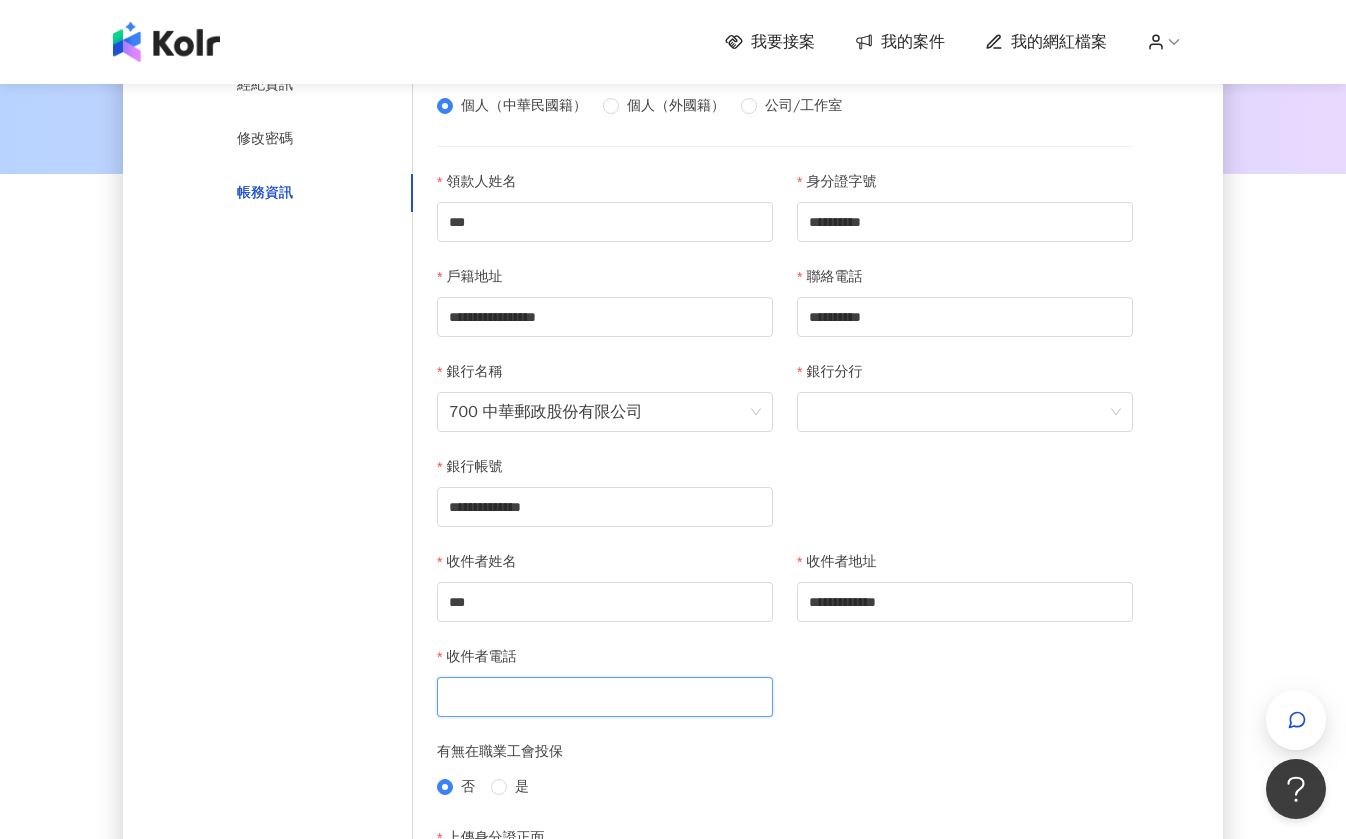 click on "收件者電話" at bounding box center (605, 697) 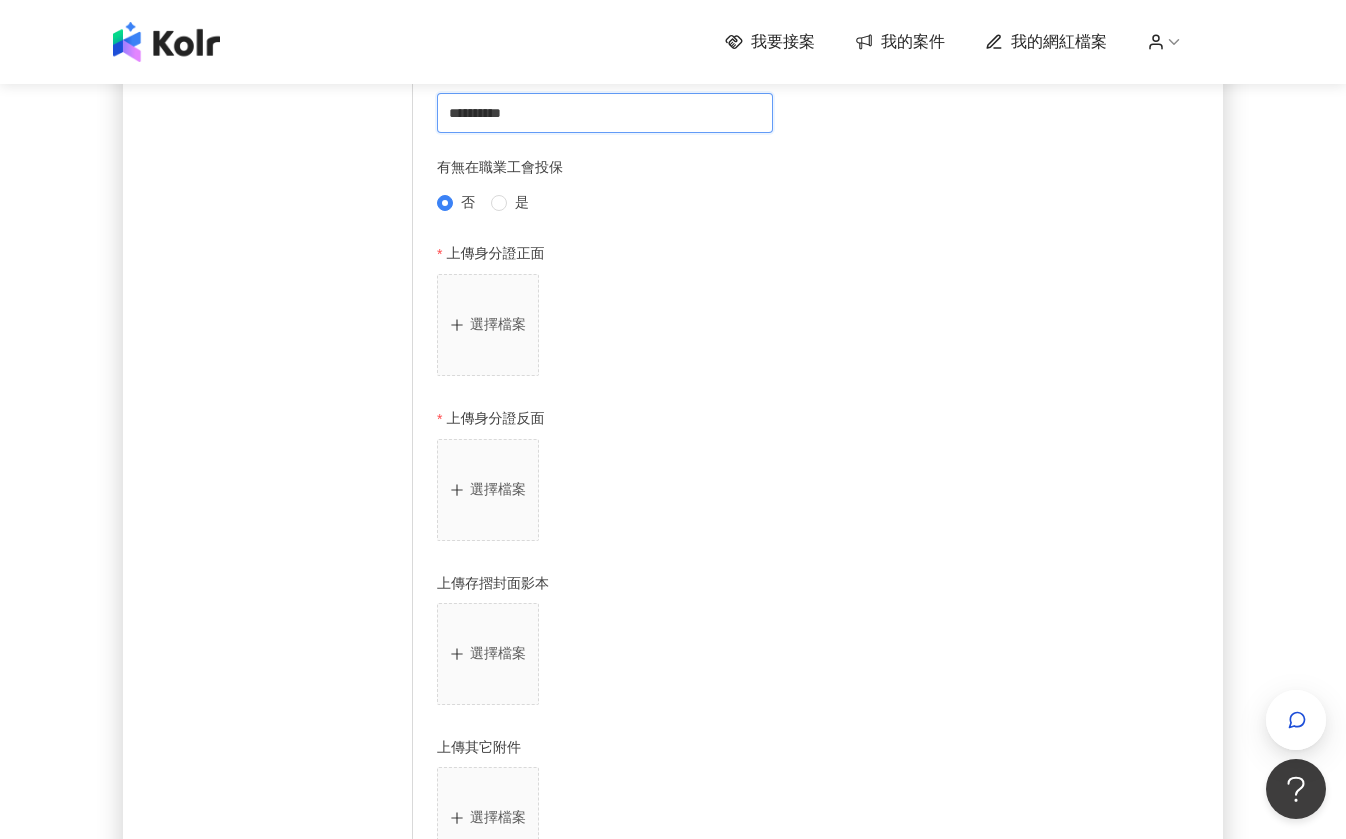 scroll, scrollTop: 903, scrollLeft: 0, axis: vertical 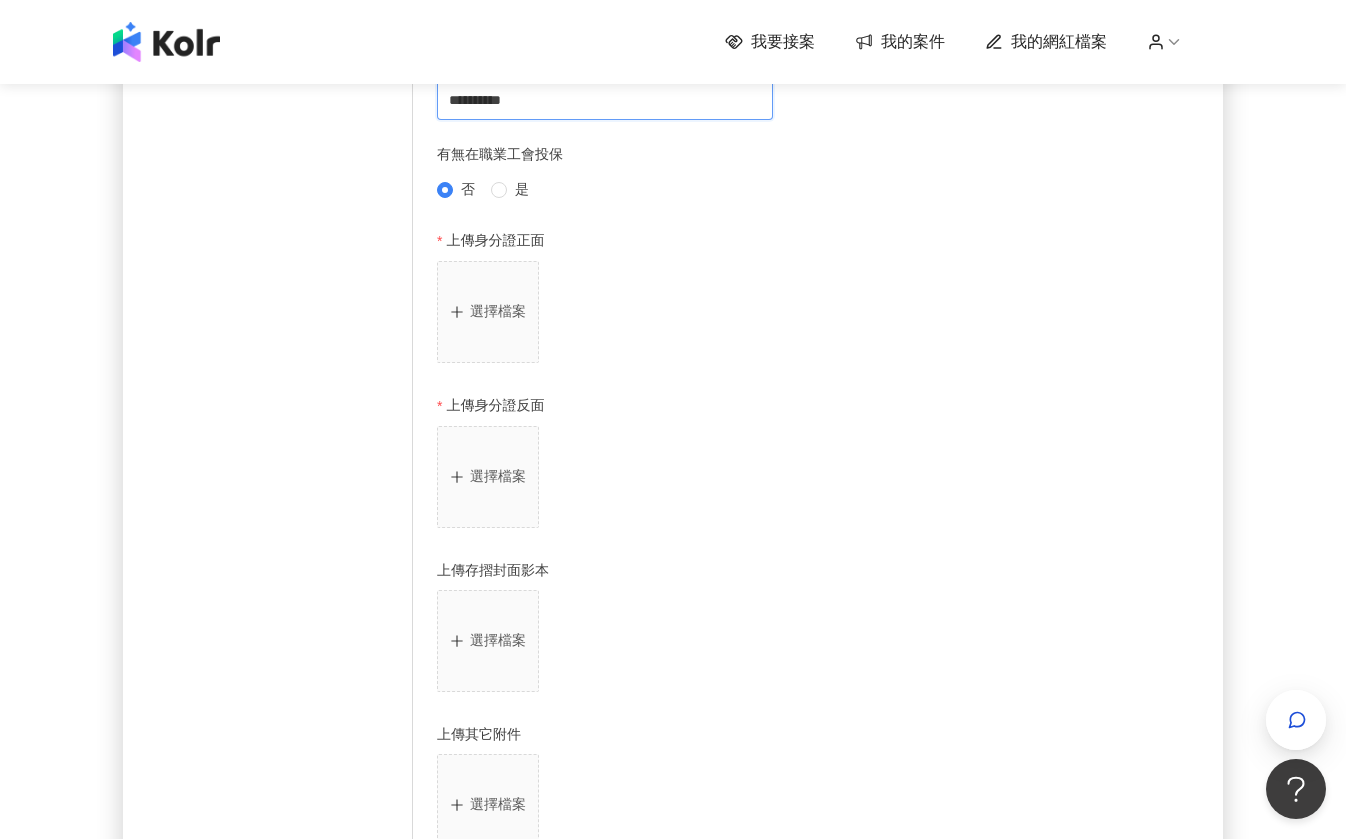 type on "**********" 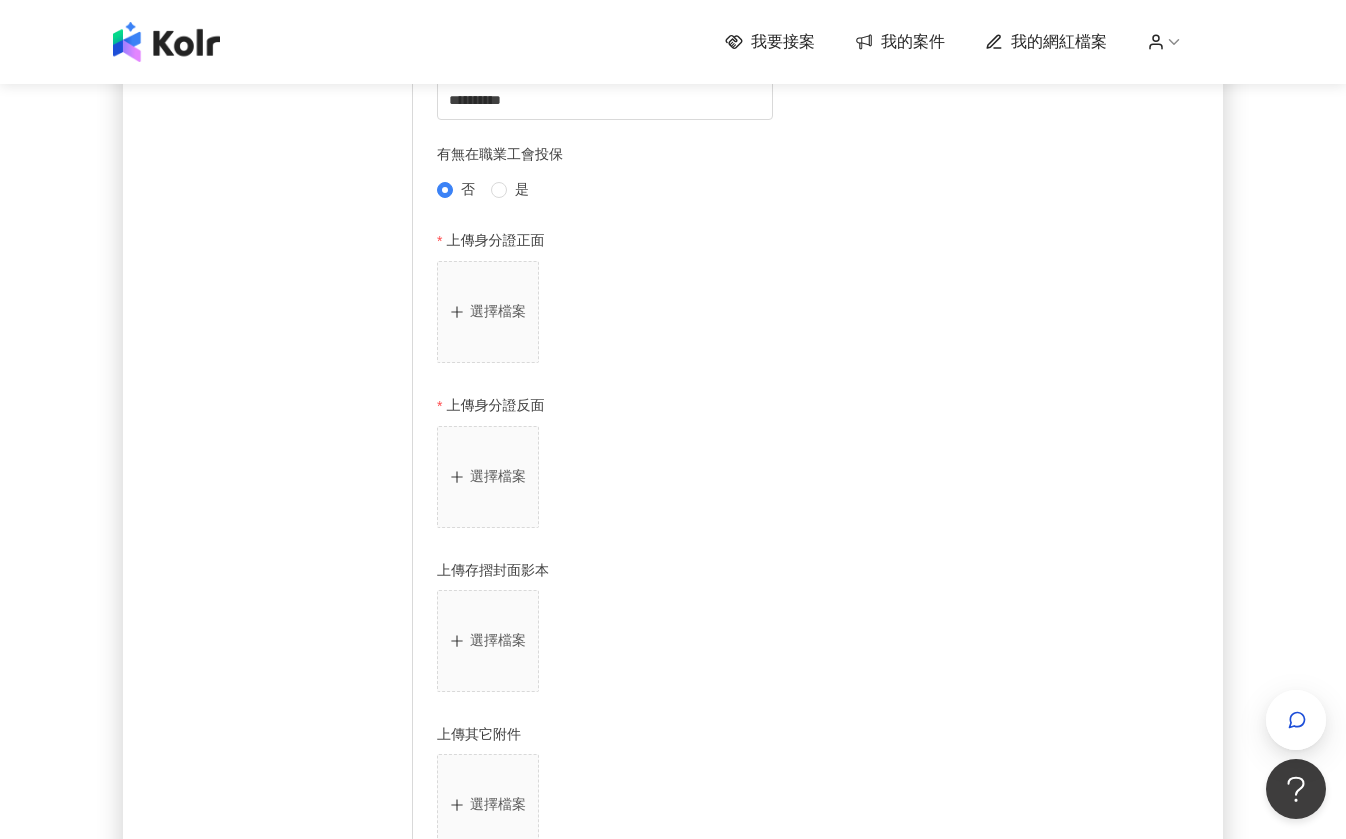 click on "選擇檔案" at bounding box center [498, 312] 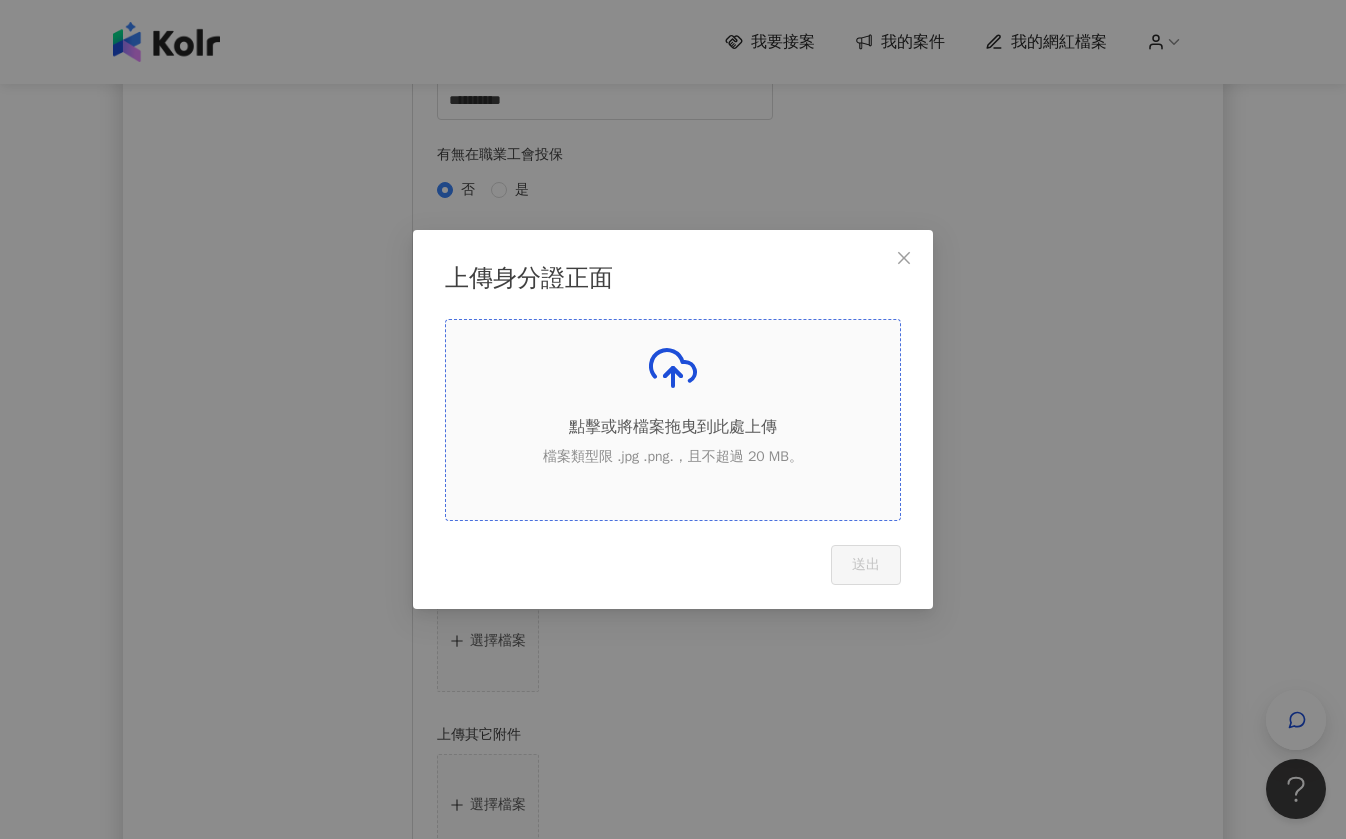 click on "點擊或將檔案拖曳到此處上傳 檔案類型限 .jpg .png.，且不超過 20 MB。" at bounding box center (673, 412) 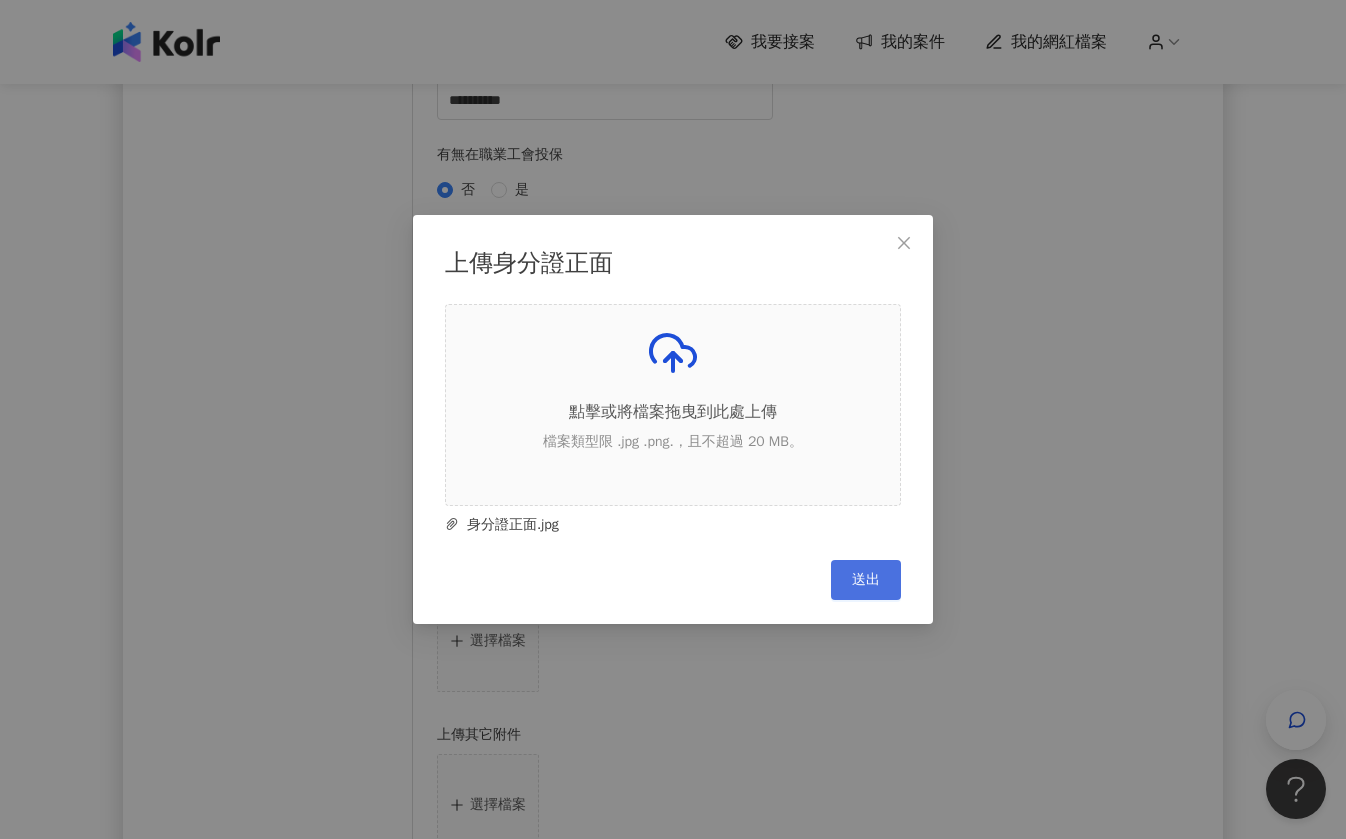 click on "送出" at bounding box center (866, 580) 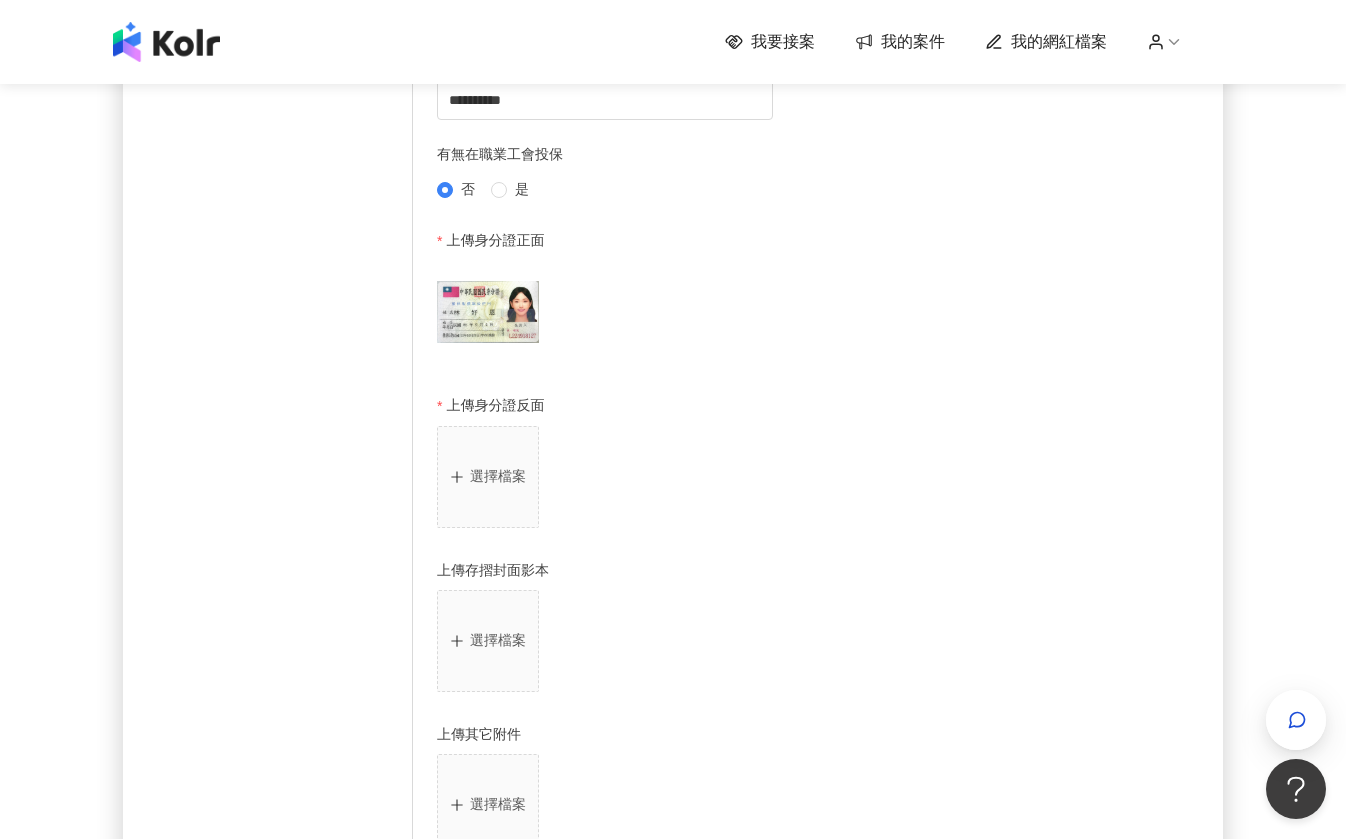 click on "選擇檔案" at bounding box center (488, 477) 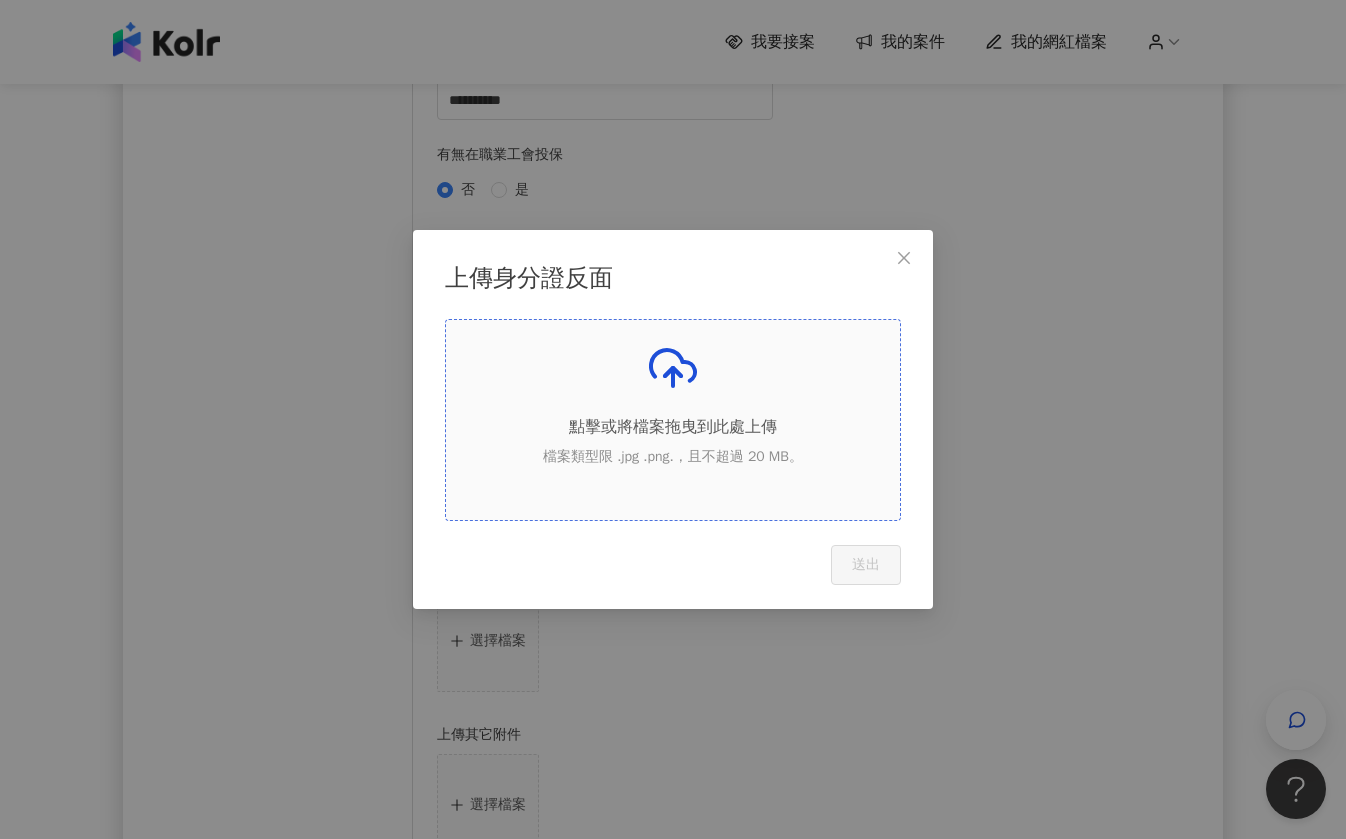 click on "檔案類型限 .jpg .png.，且不超過 20 MB。" at bounding box center (673, 457) 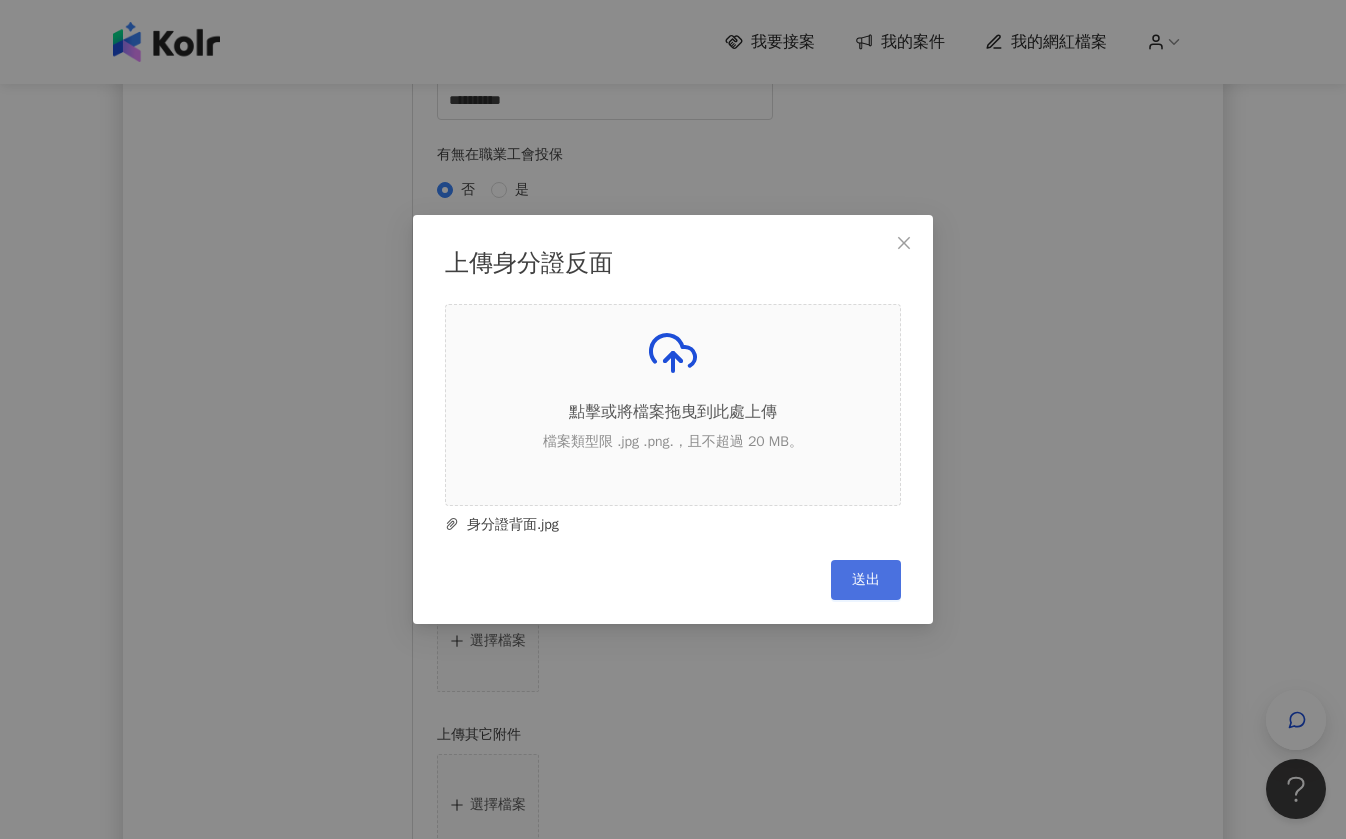 click on "送出" at bounding box center (866, 580) 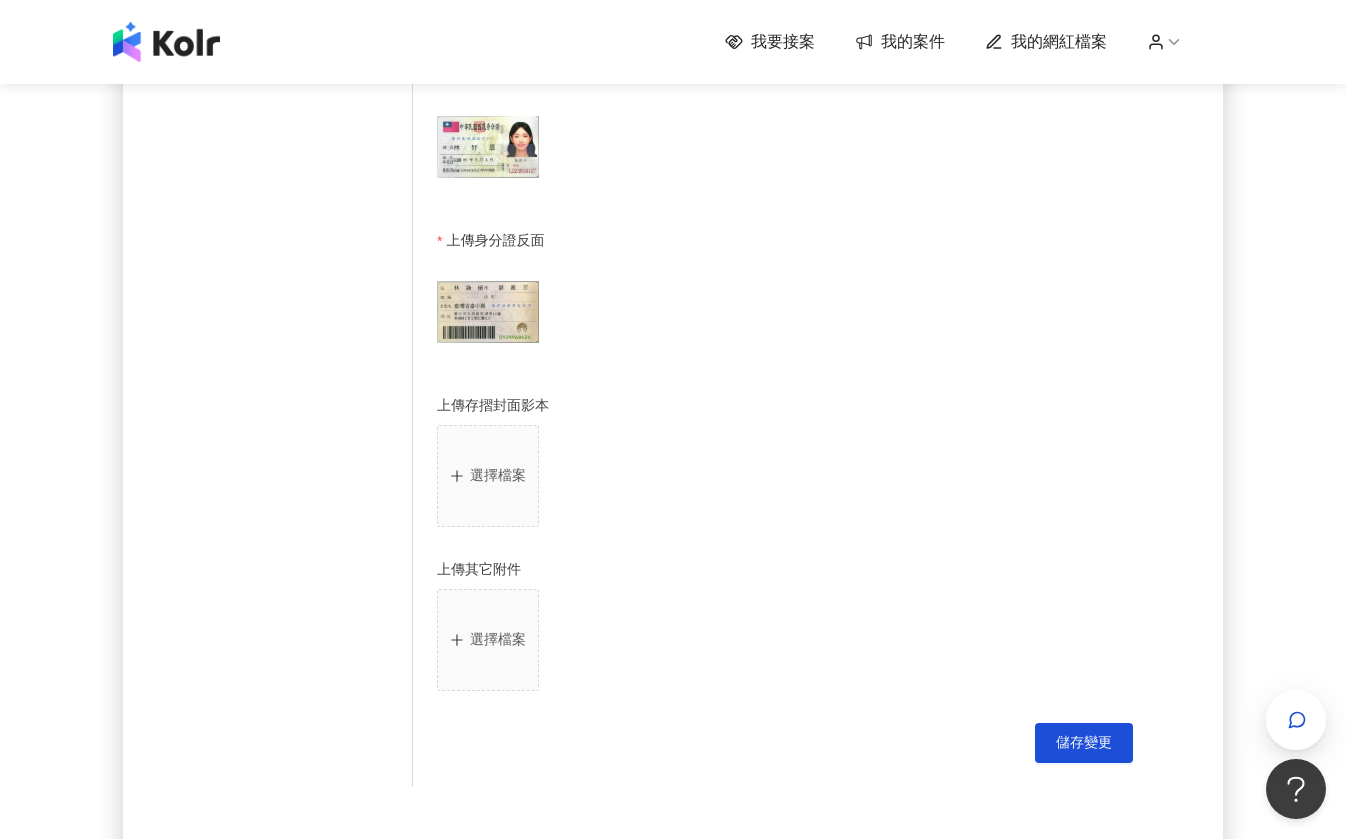 scroll, scrollTop: 1073, scrollLeft: 0, axis: vertical 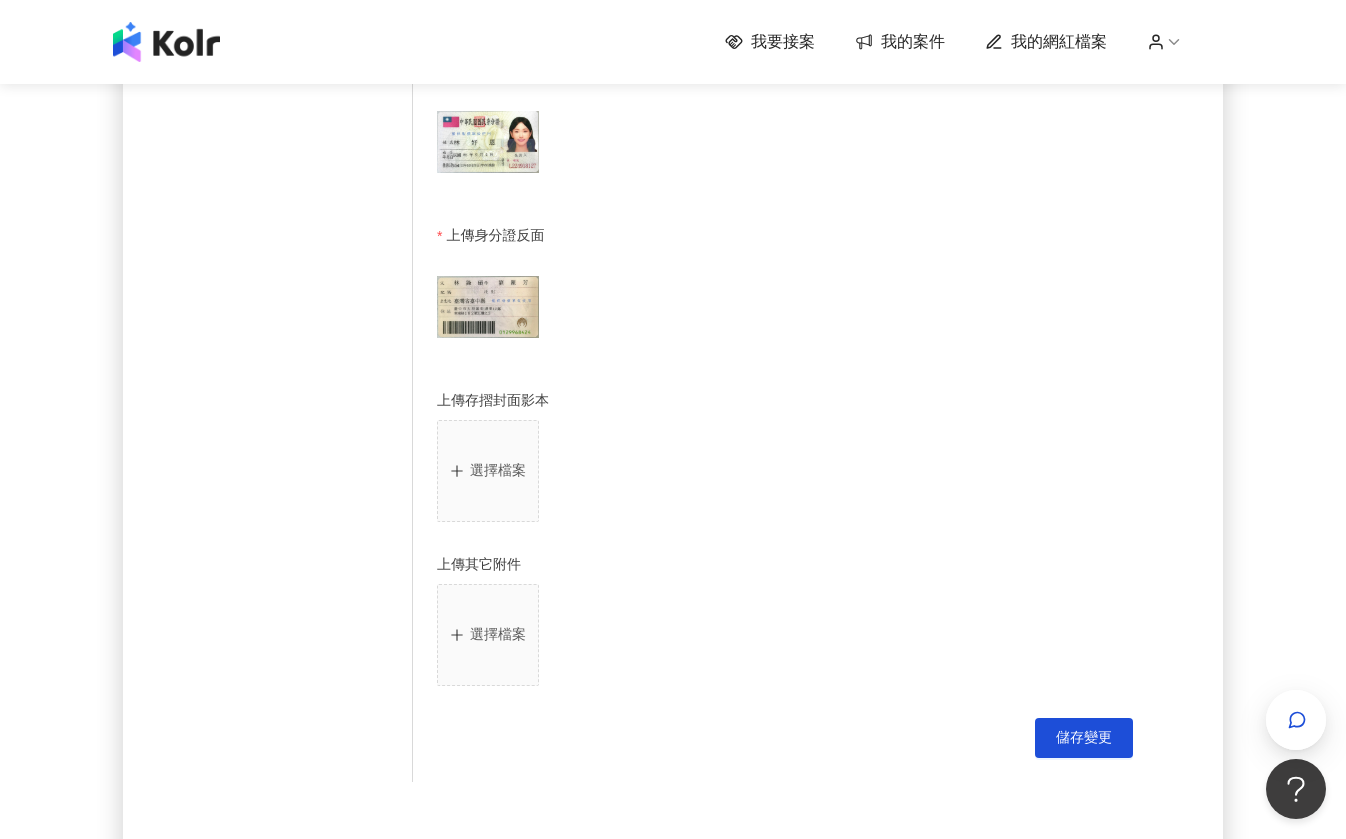 click on "選擇檔案" at bounding box center [488, 471] 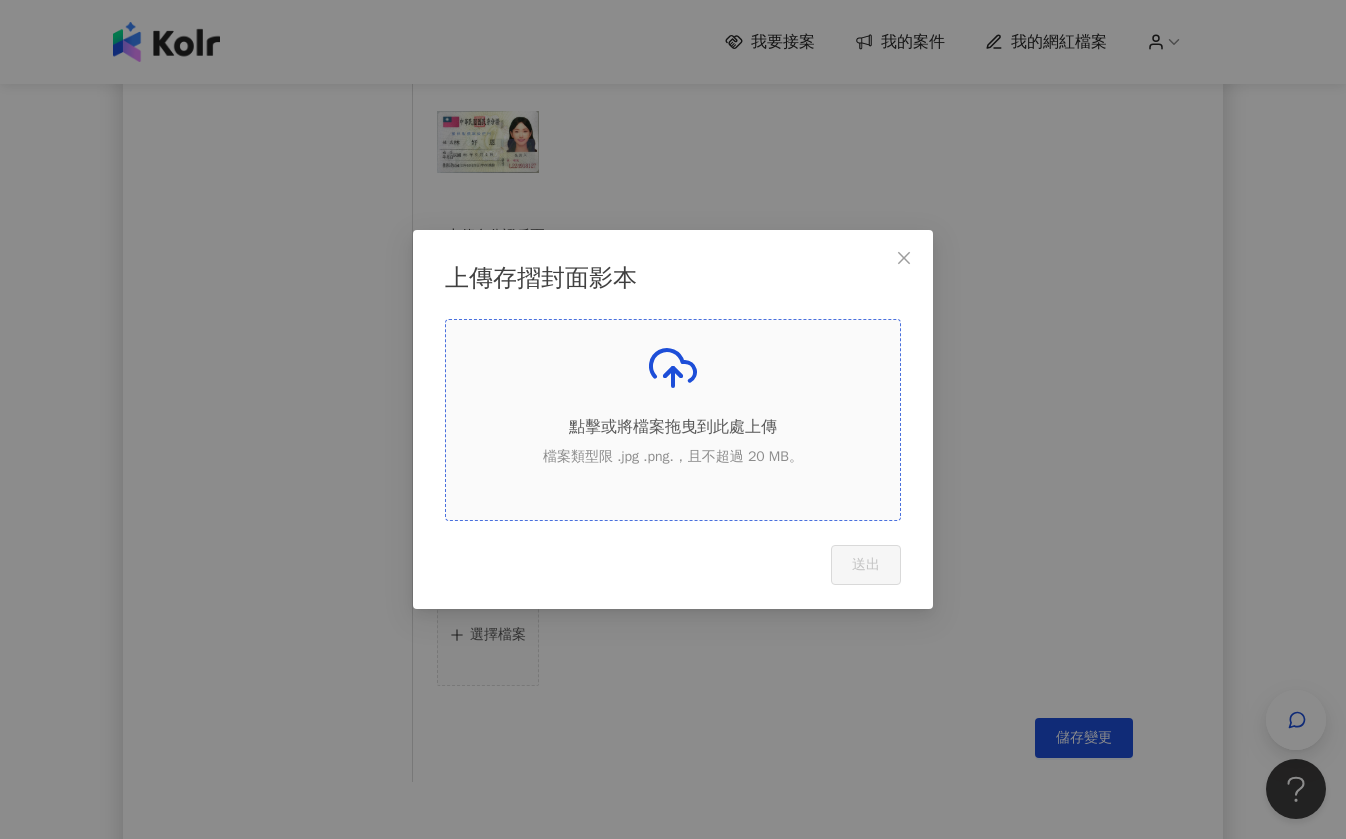 click on "檔案類型限 .jpg .png.，且不超過 20 MB。" at bounding box center (673, 457) 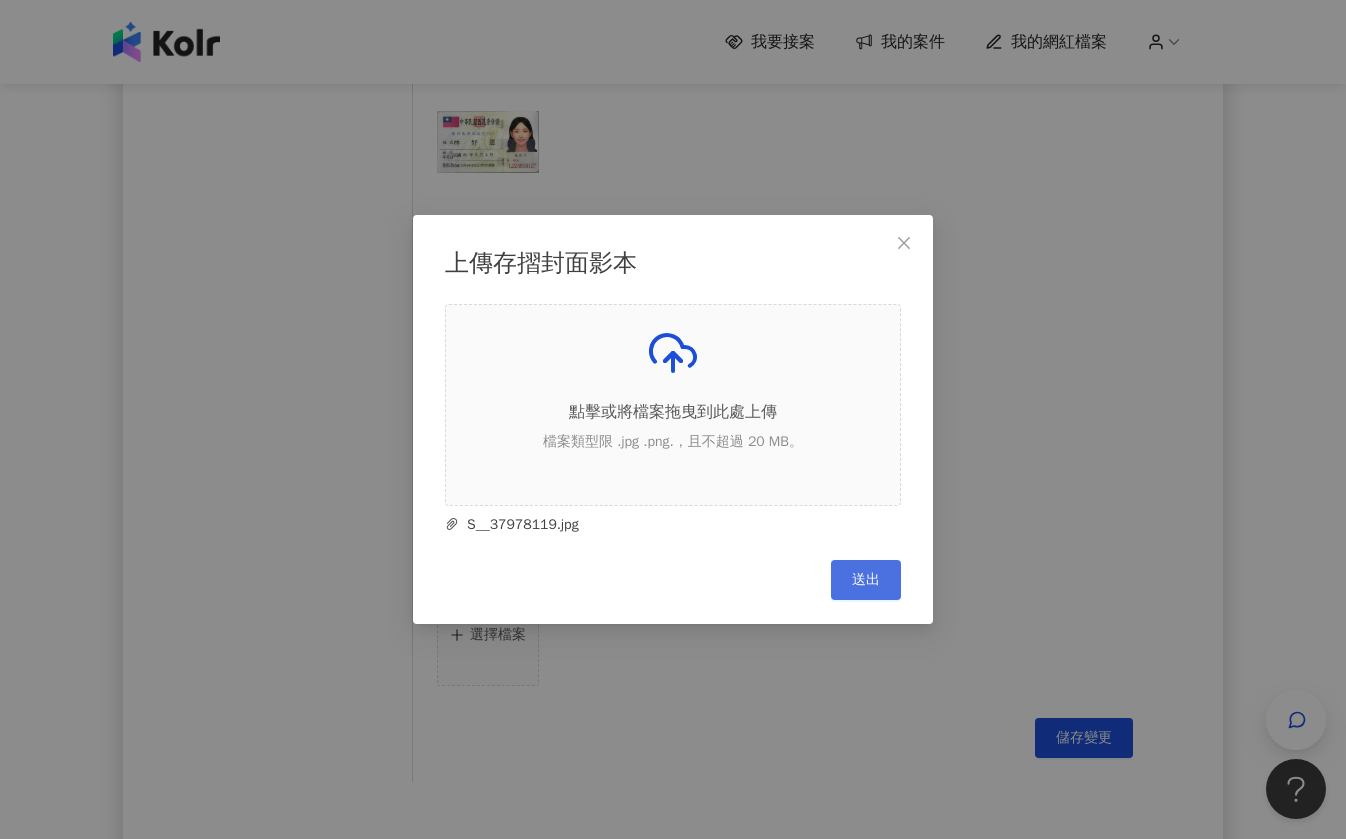 click on "送出" at bounding box center (866, 580) 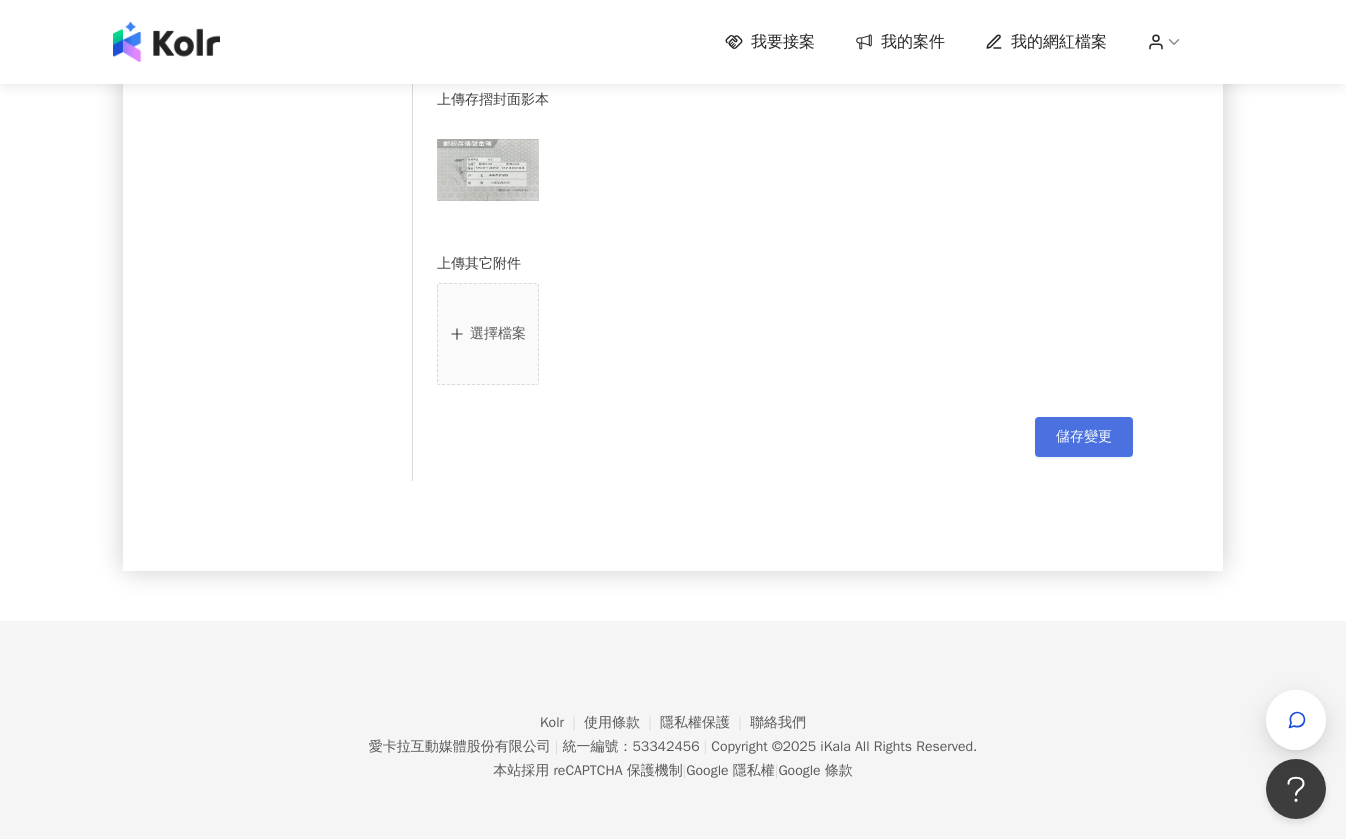 click on "儲存變更" at bounding box center (1084, 437) 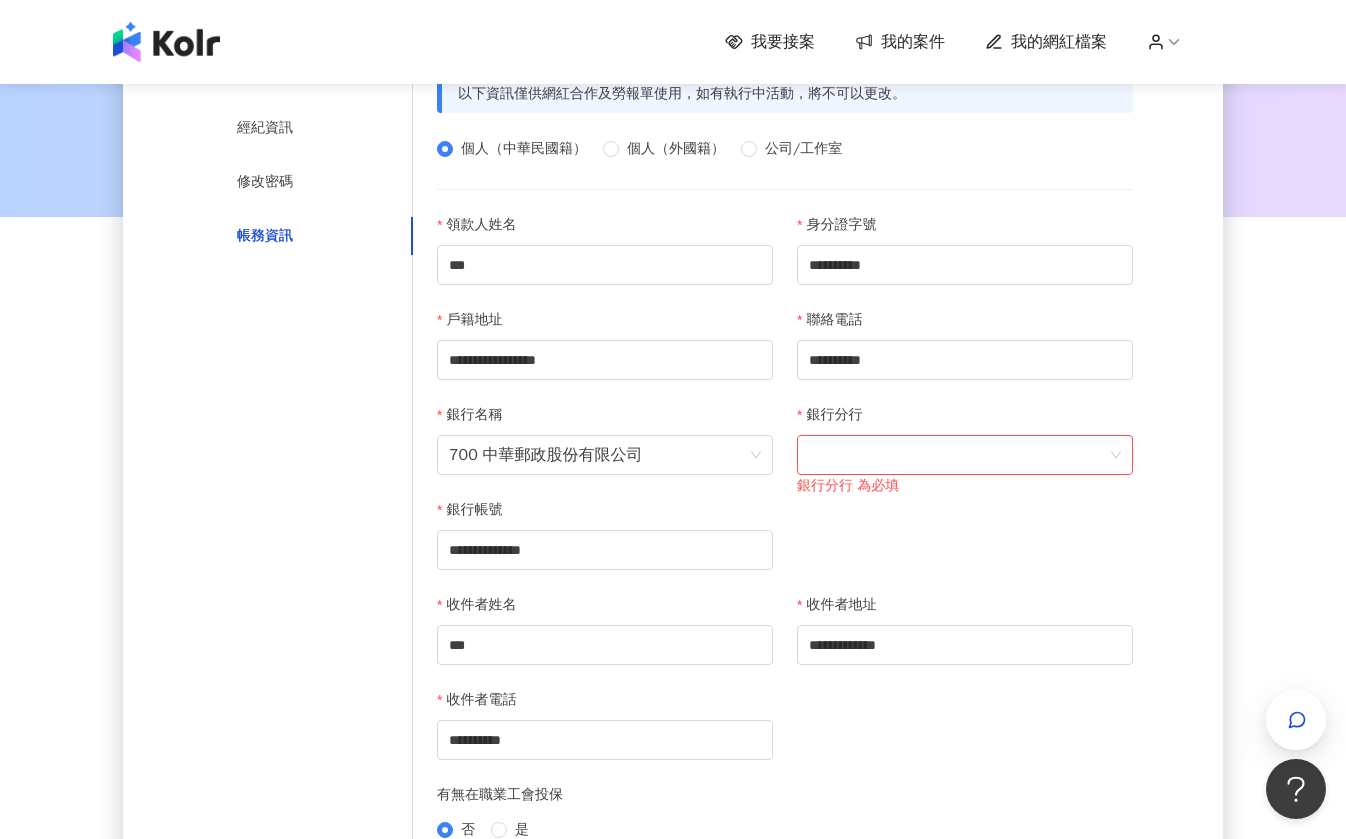 scroll, scrollTop: 0, scrollLeft: 0, axis: both 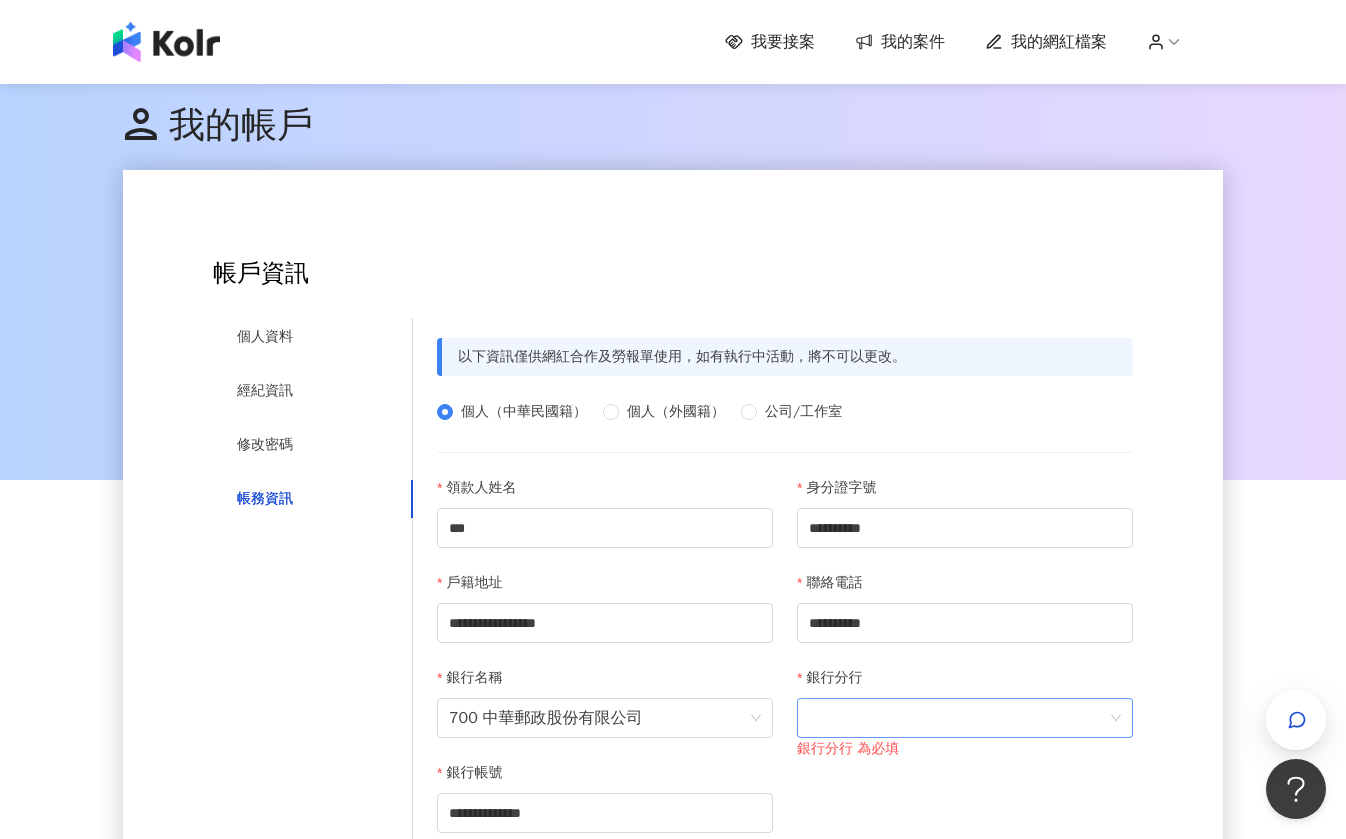 click at bounding box center (965, 718) 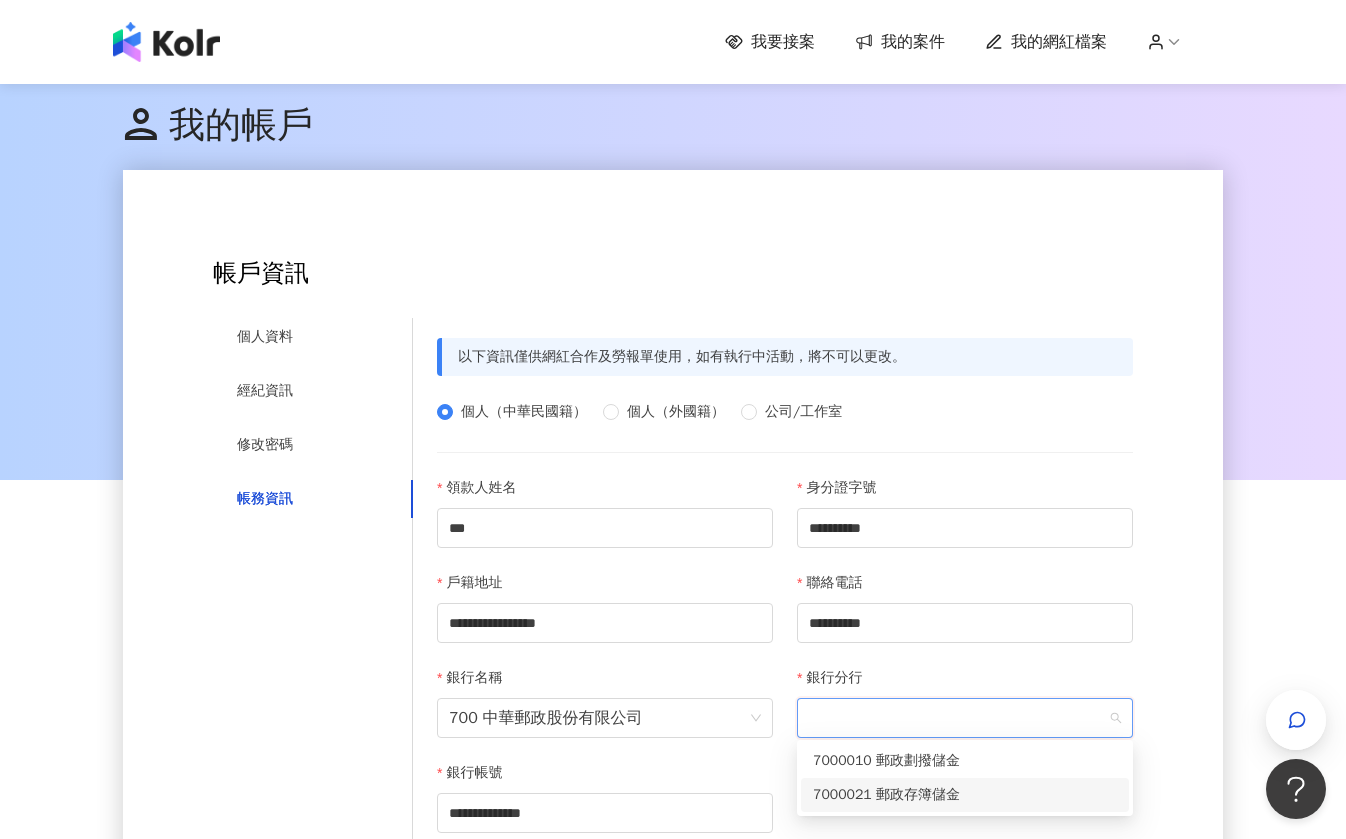 click on "7000021 郵政存簿儲金" at bounding box center [965, 795] 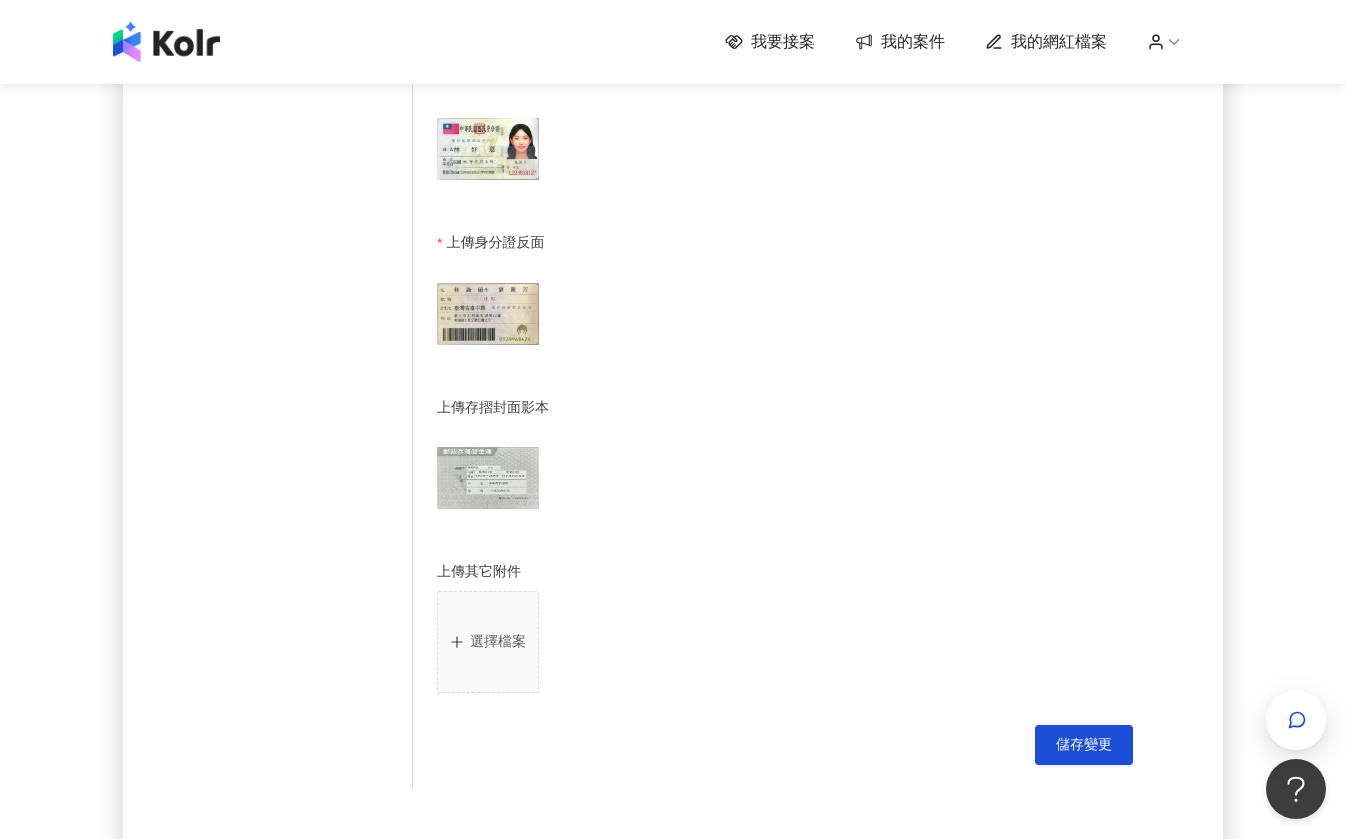 scroll, scrollTop: 1254, scrollLeft: 0, axis: vertical 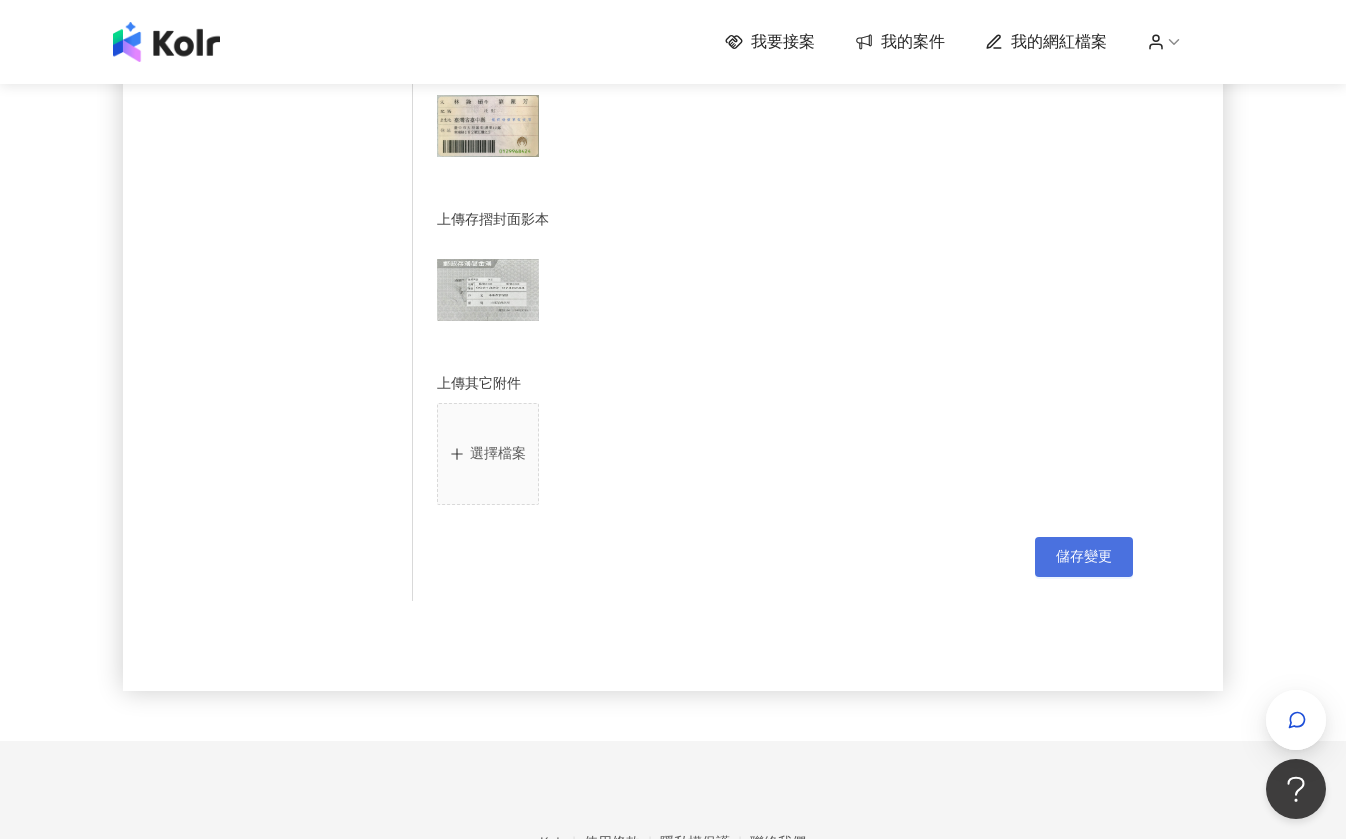 click on "儲存變更" at bounding box center [1084, 557] 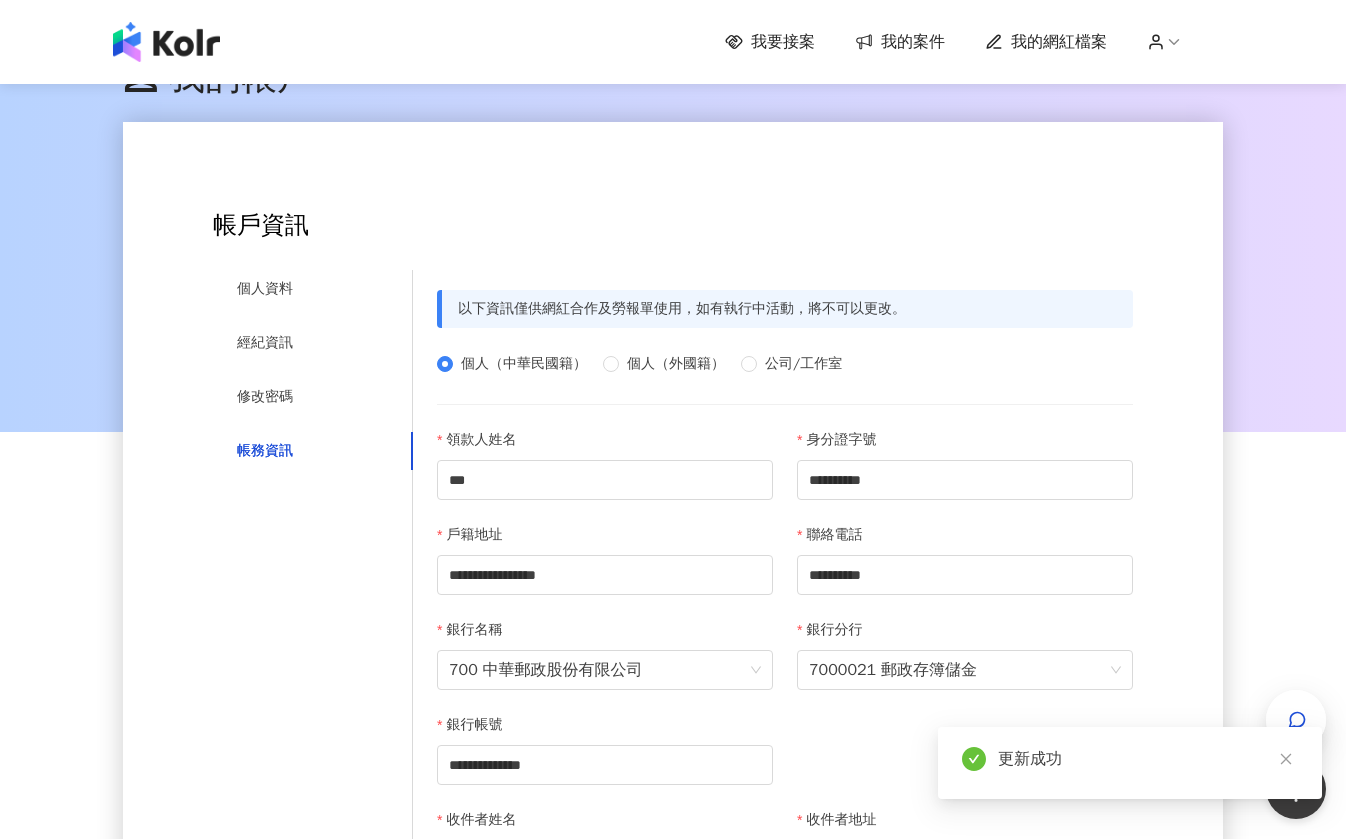 scroll, scrollTop: 0, scrollLeft: 0, axis: both 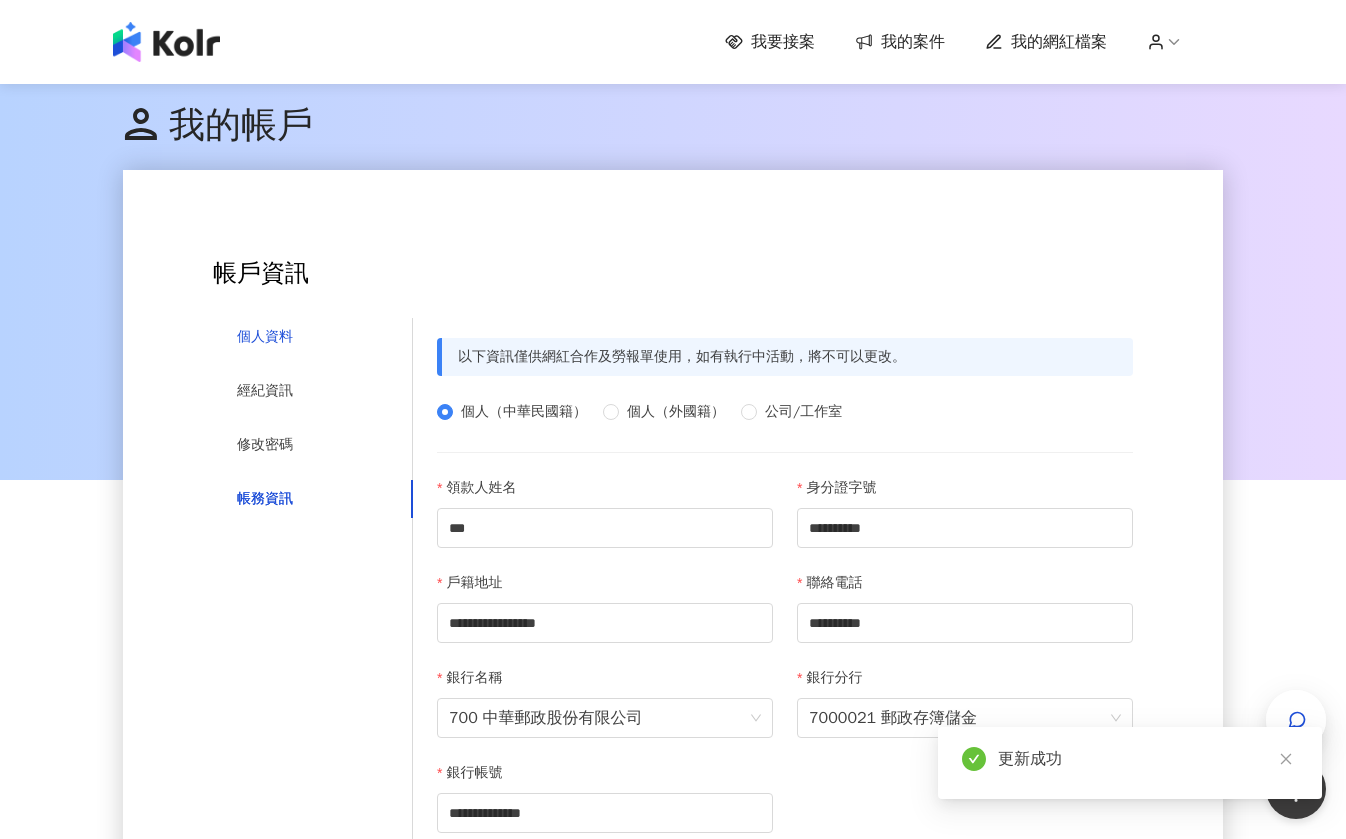 click on "個人資料" at bounding box center [265, 337] 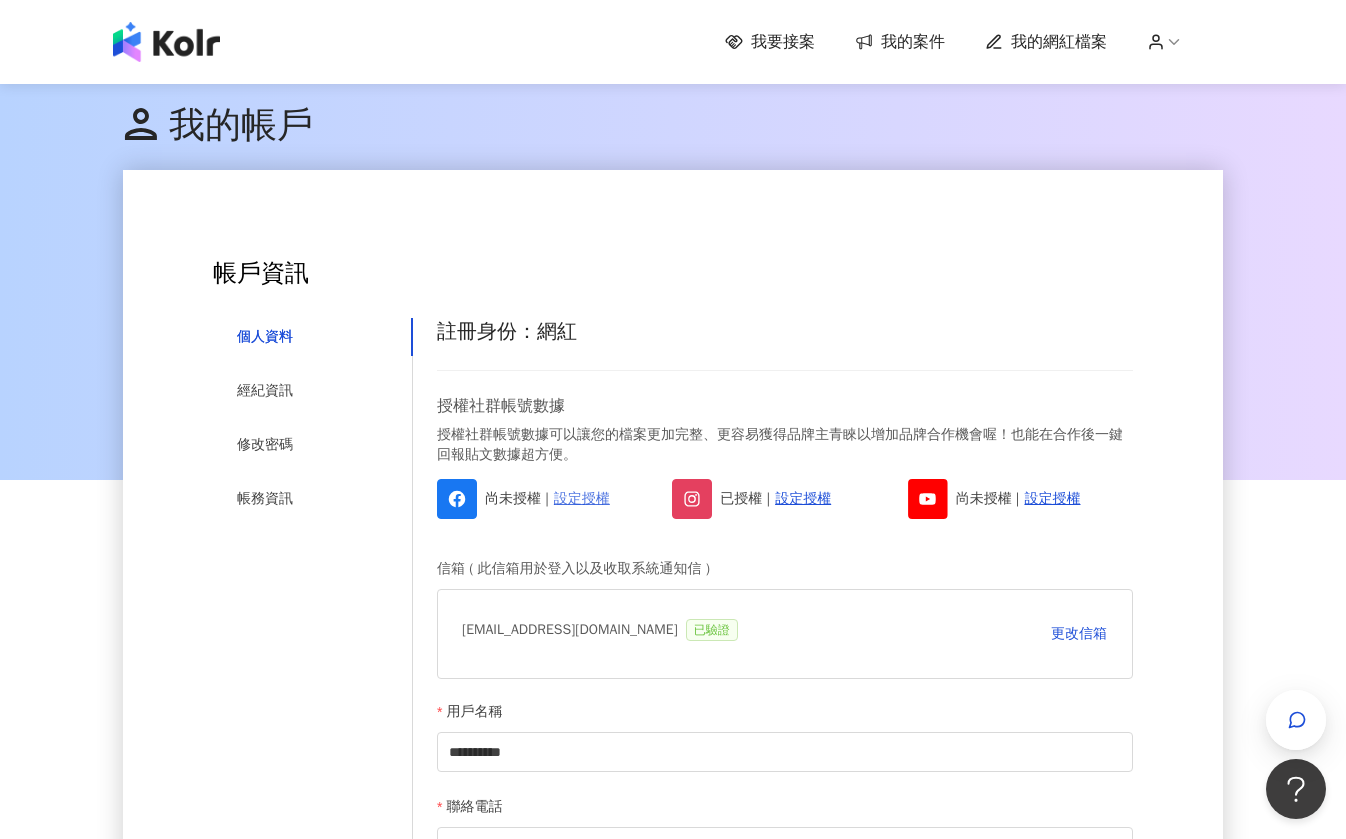 click on "設定授權" at bounding box center [582, 499] 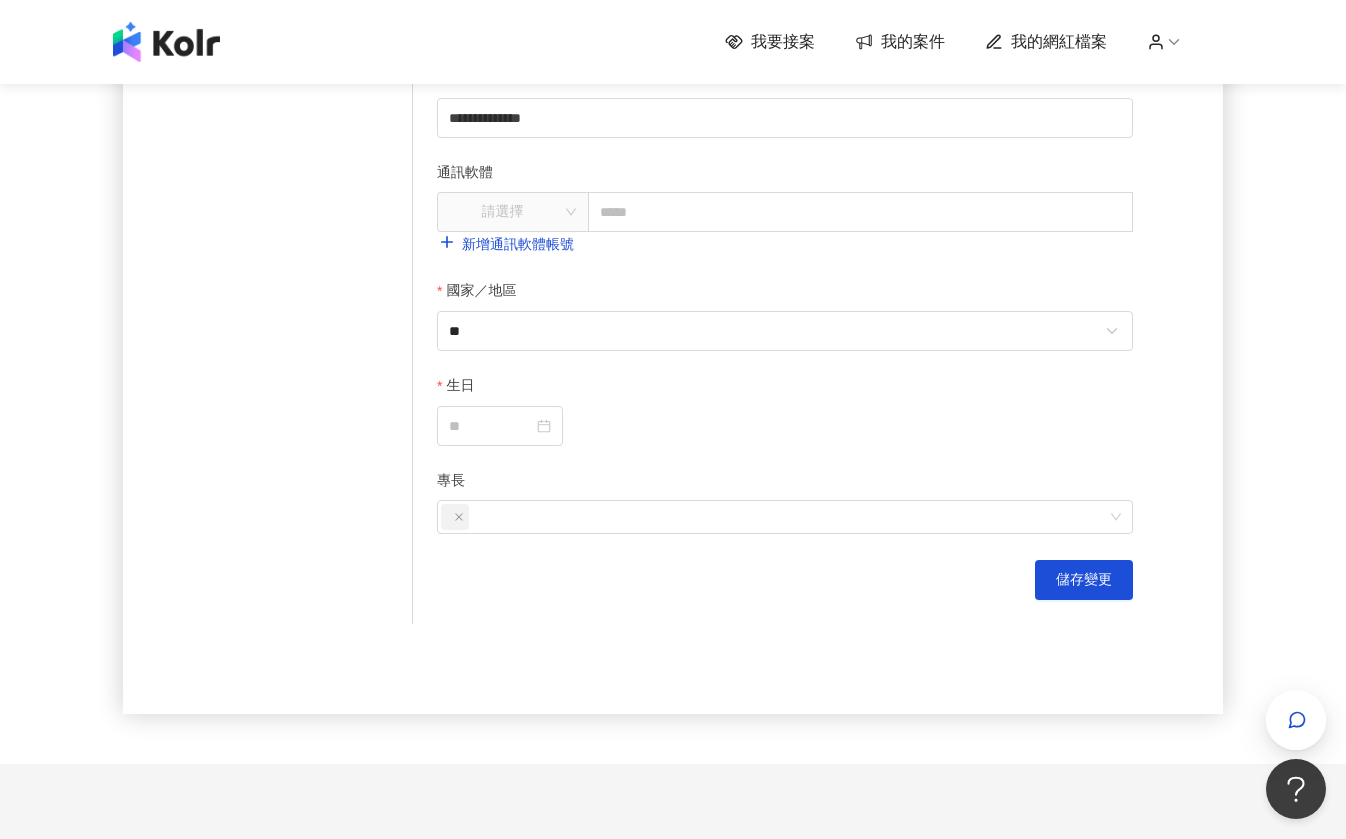 scroll, scrollTop: 666, scrollLeft: 0, axis: vertical 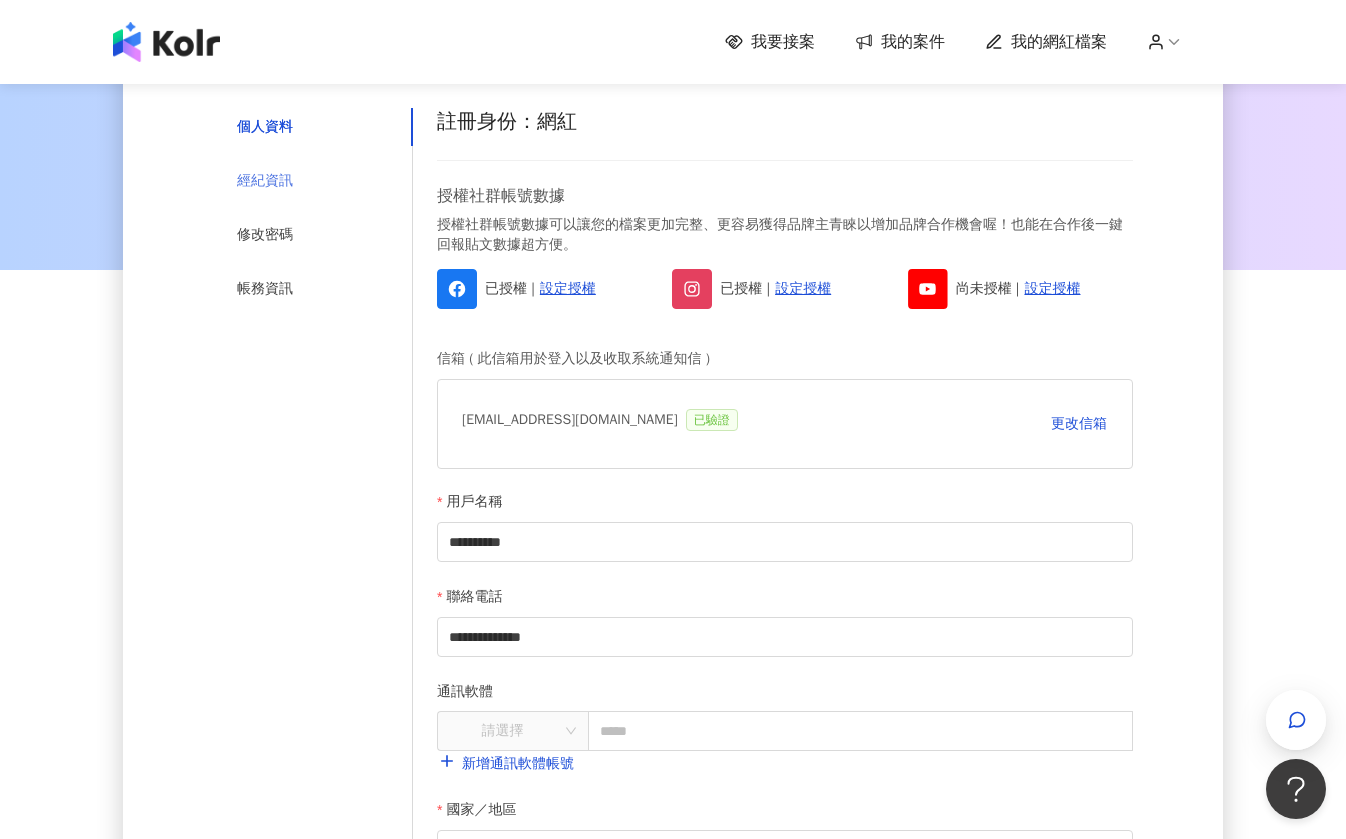 click on "經紀資訊" at bounding box center [313, 181] 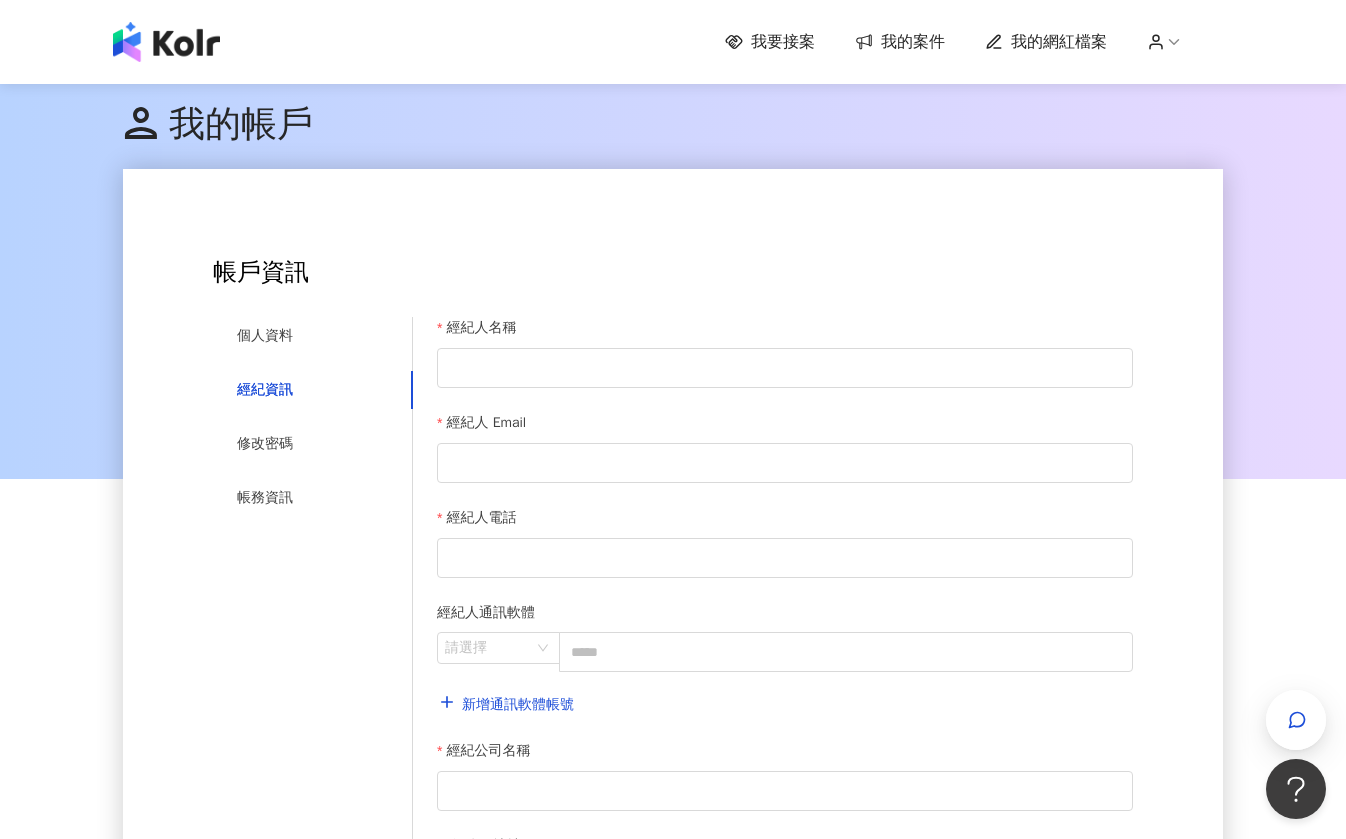 scroll, scrollTop: 0, scrollLeft: 0, axis: both 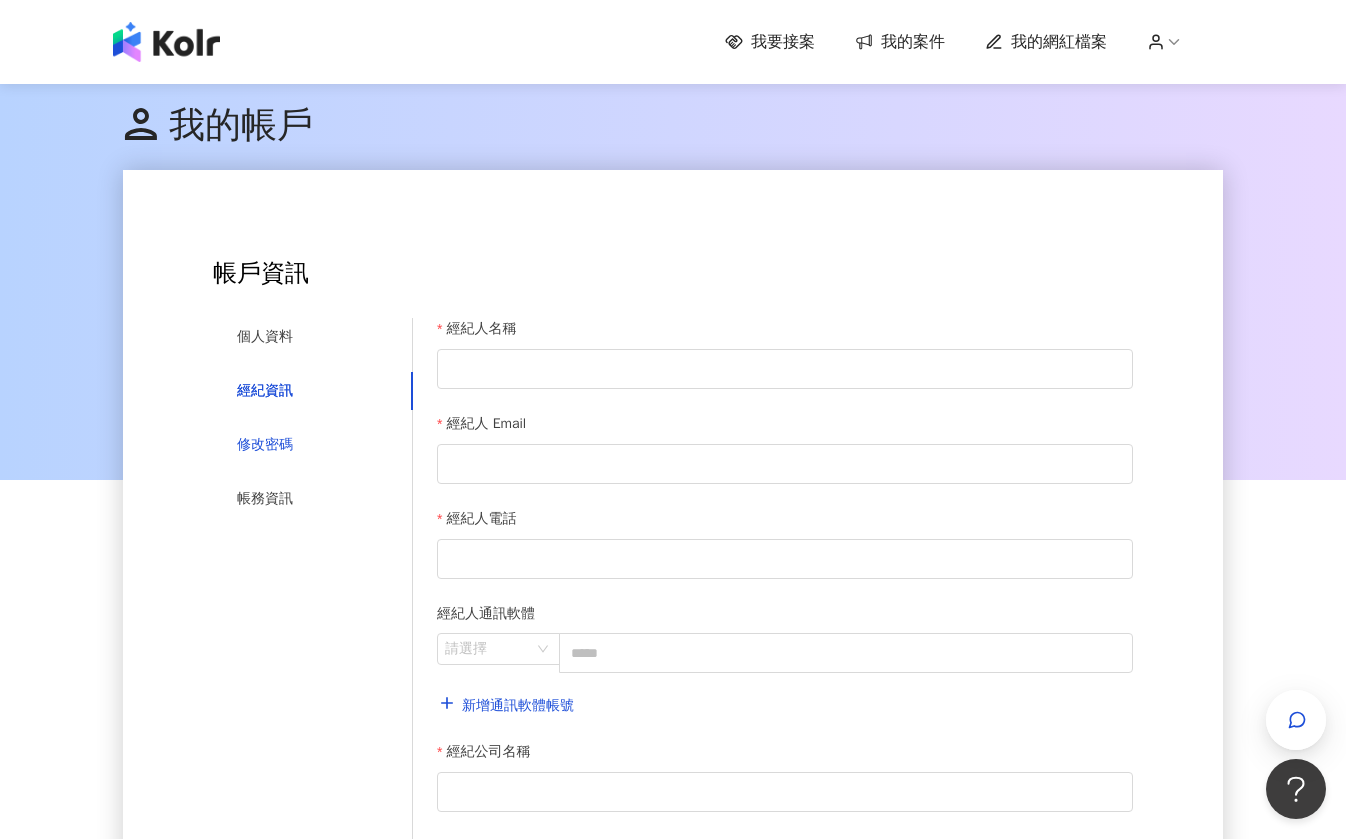 click on "修改密碼" at bounding box center (265, 445) 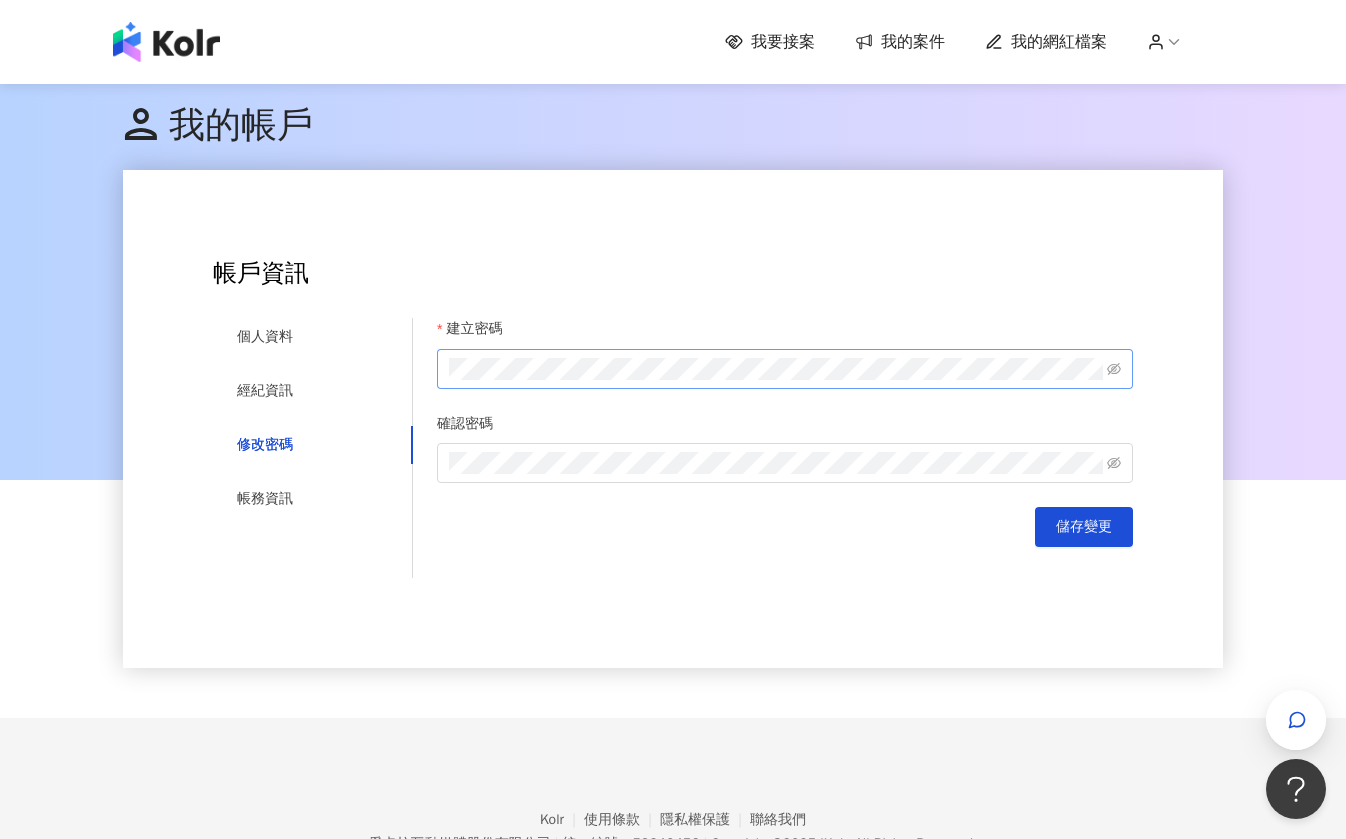 click at bounding box center (785, 369) 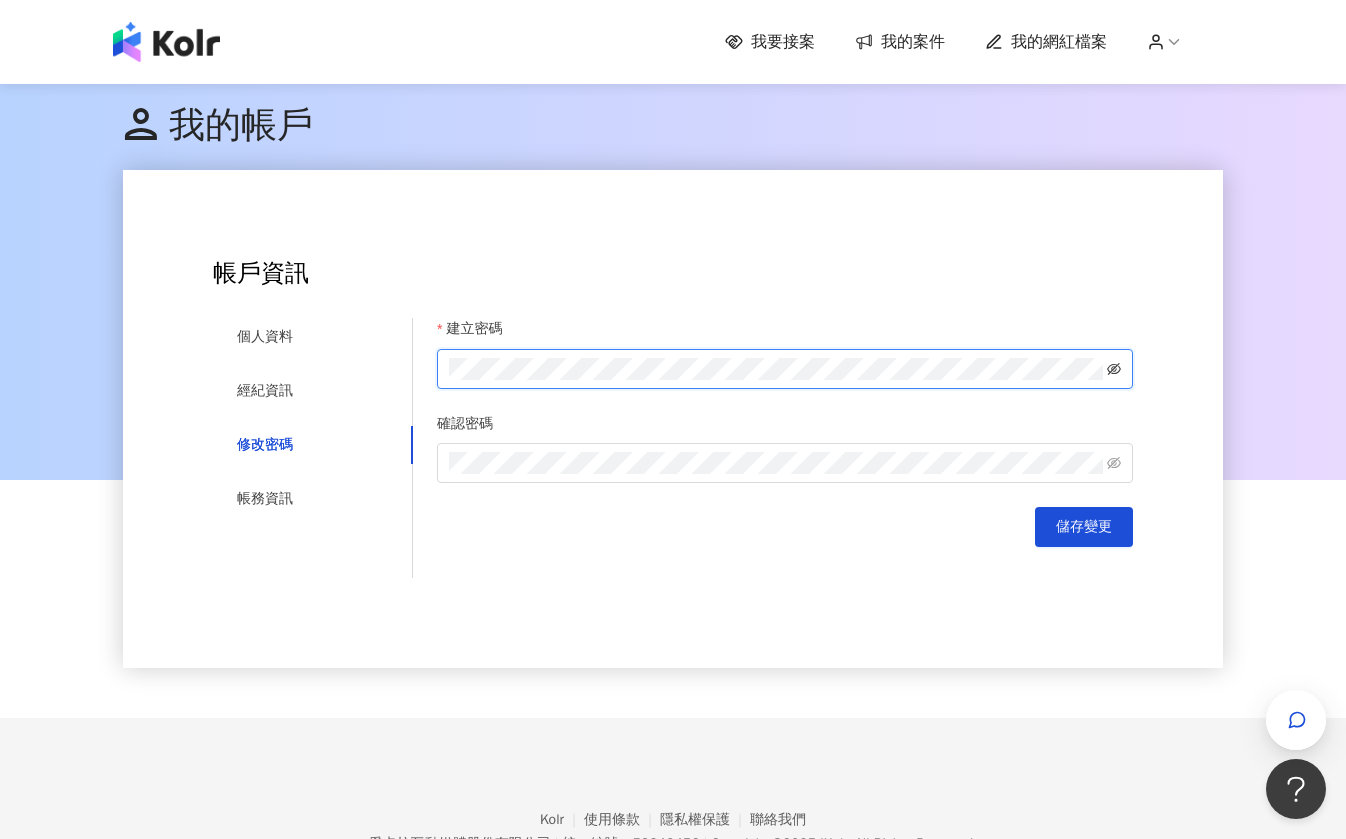 click 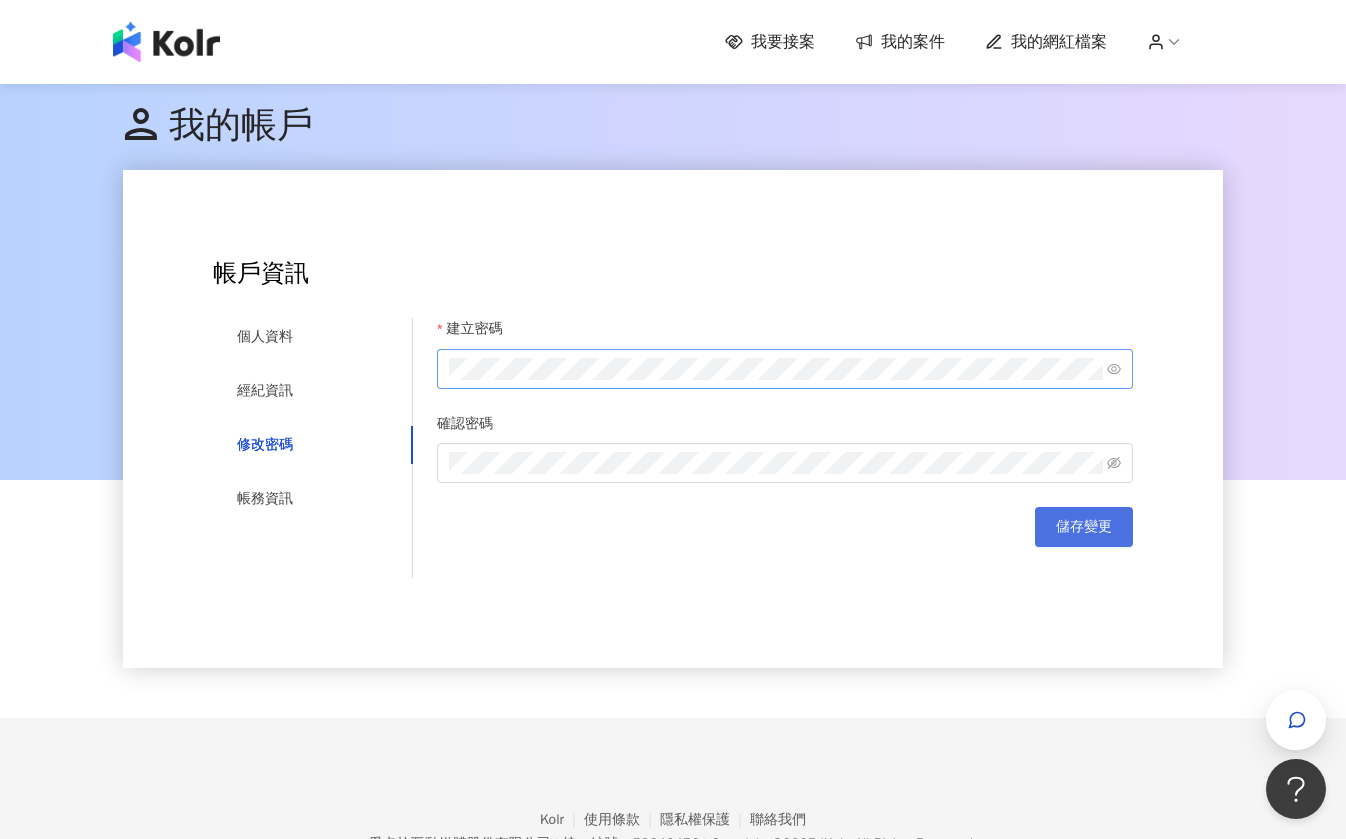 click on "儲存變更" at bounding box center (1084, 527) 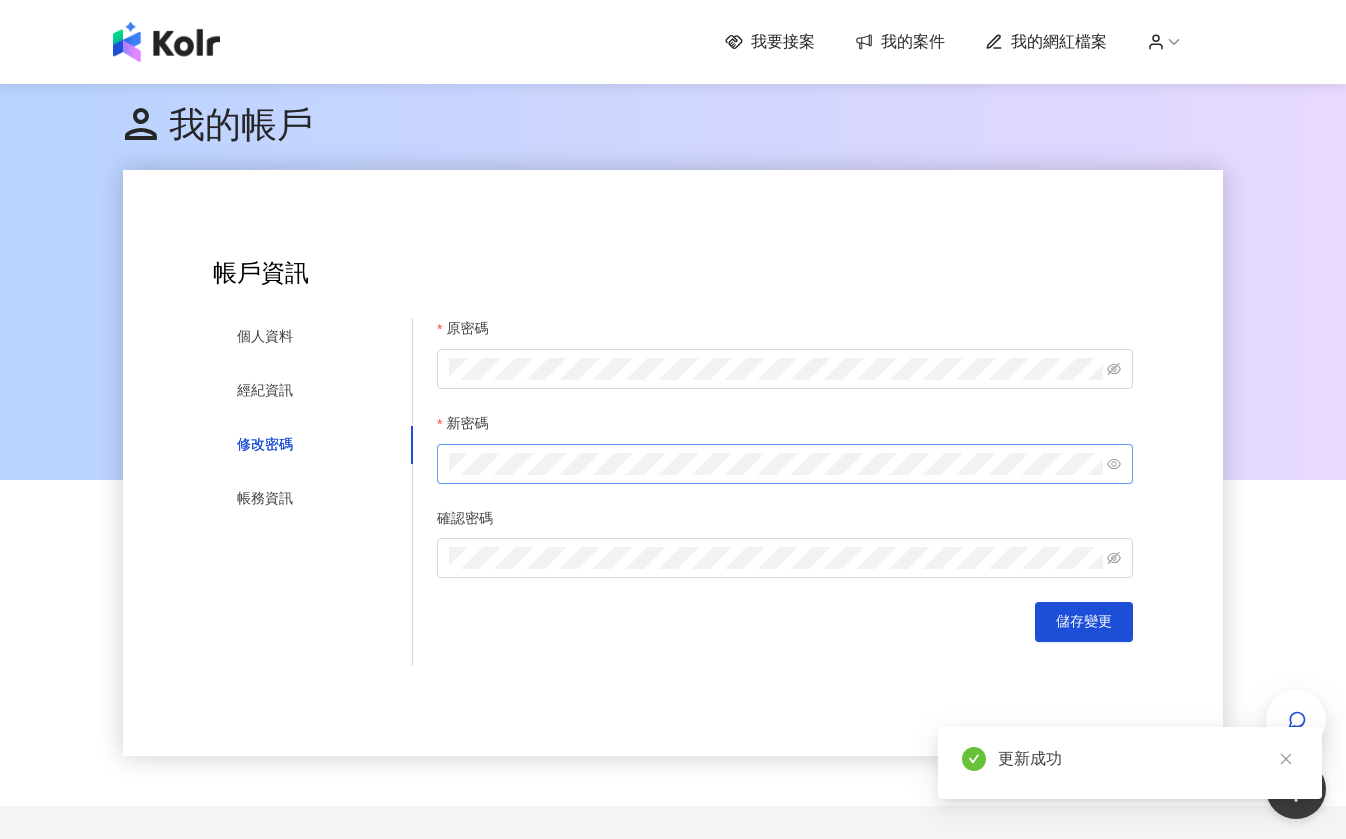 click at bounding box center (166, 42) 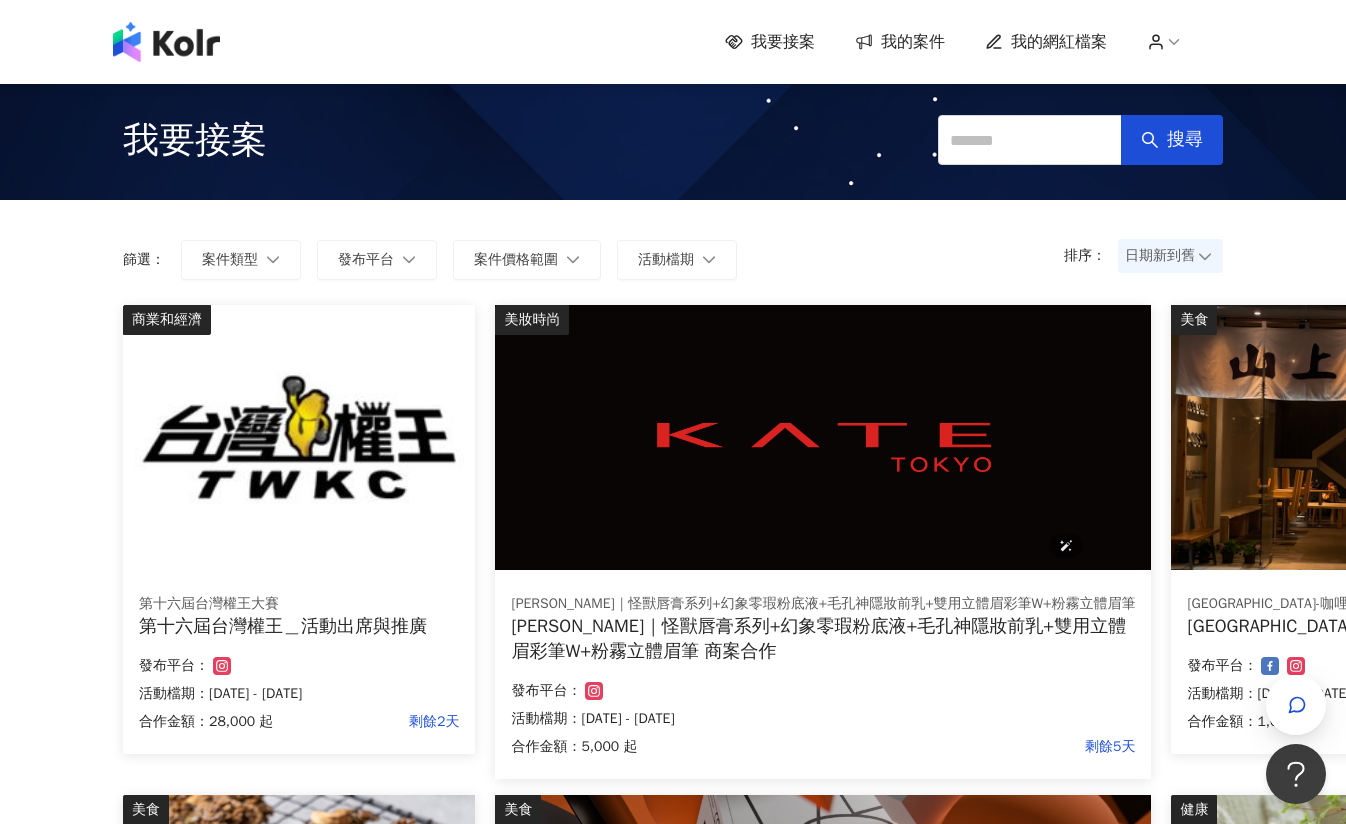 click at bounding box center [823, 437] 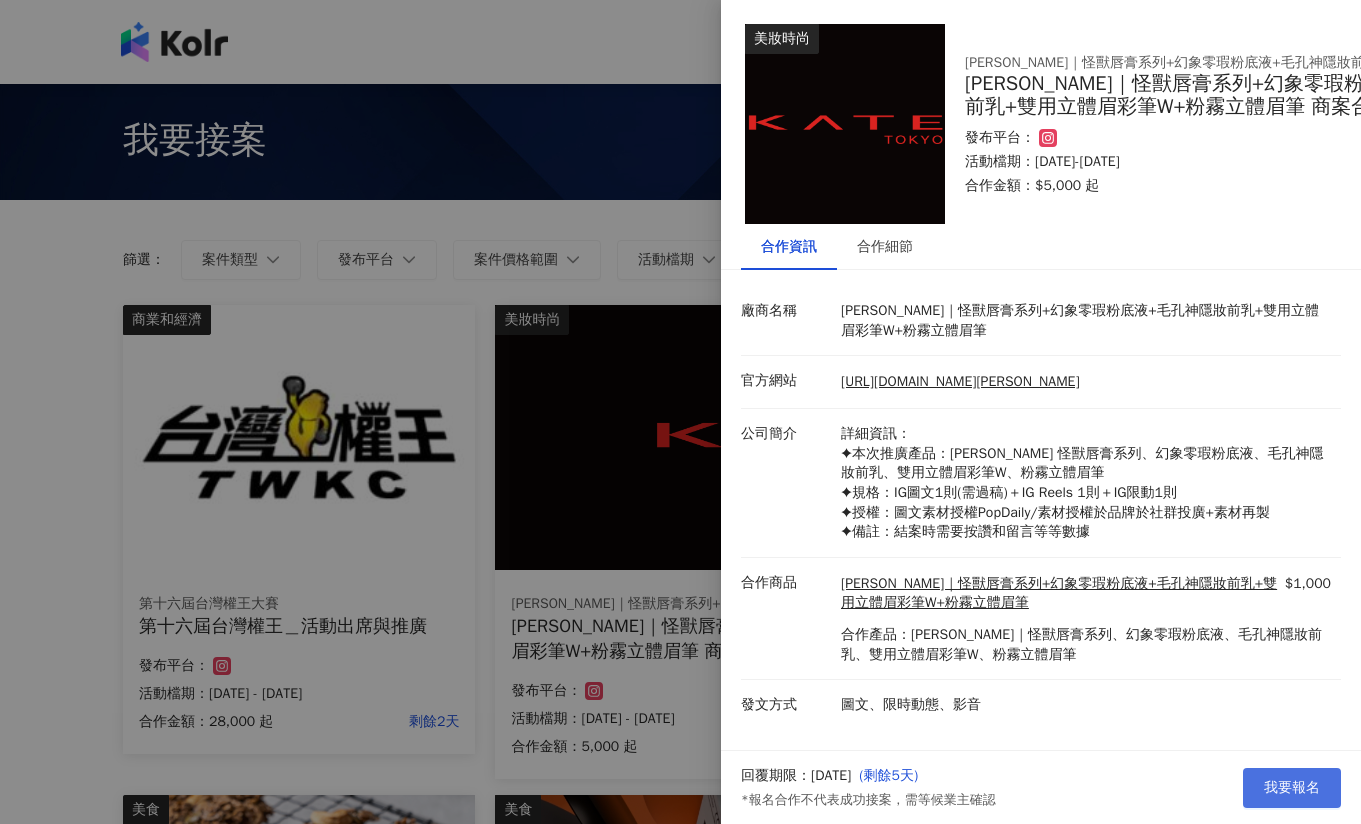 click on "我要報名" at bounding box center (1292, 788) 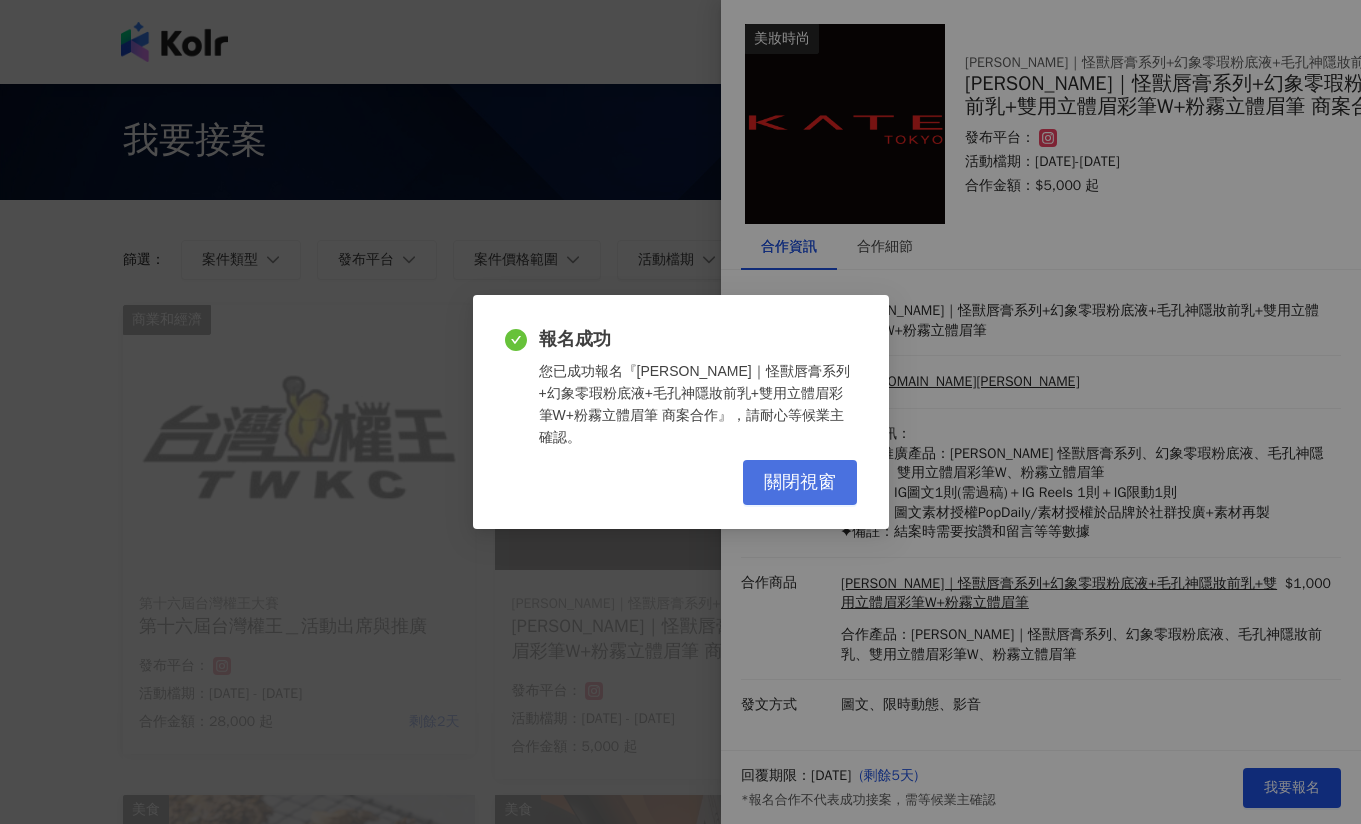 click on "關閉視窗" at bounding box center (800, 483) 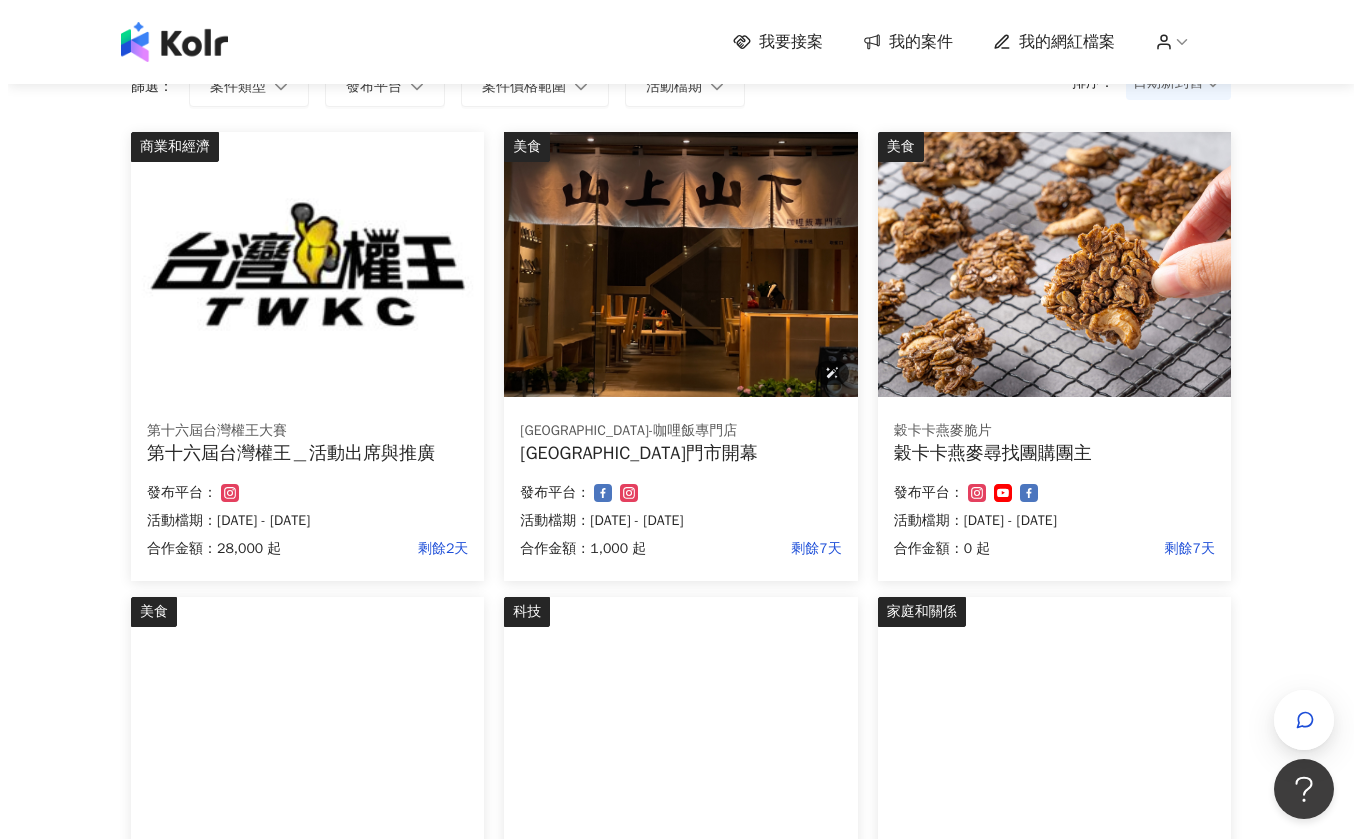 scroll, scrollTop: 175, scrollLeft: 0, axis: vertical 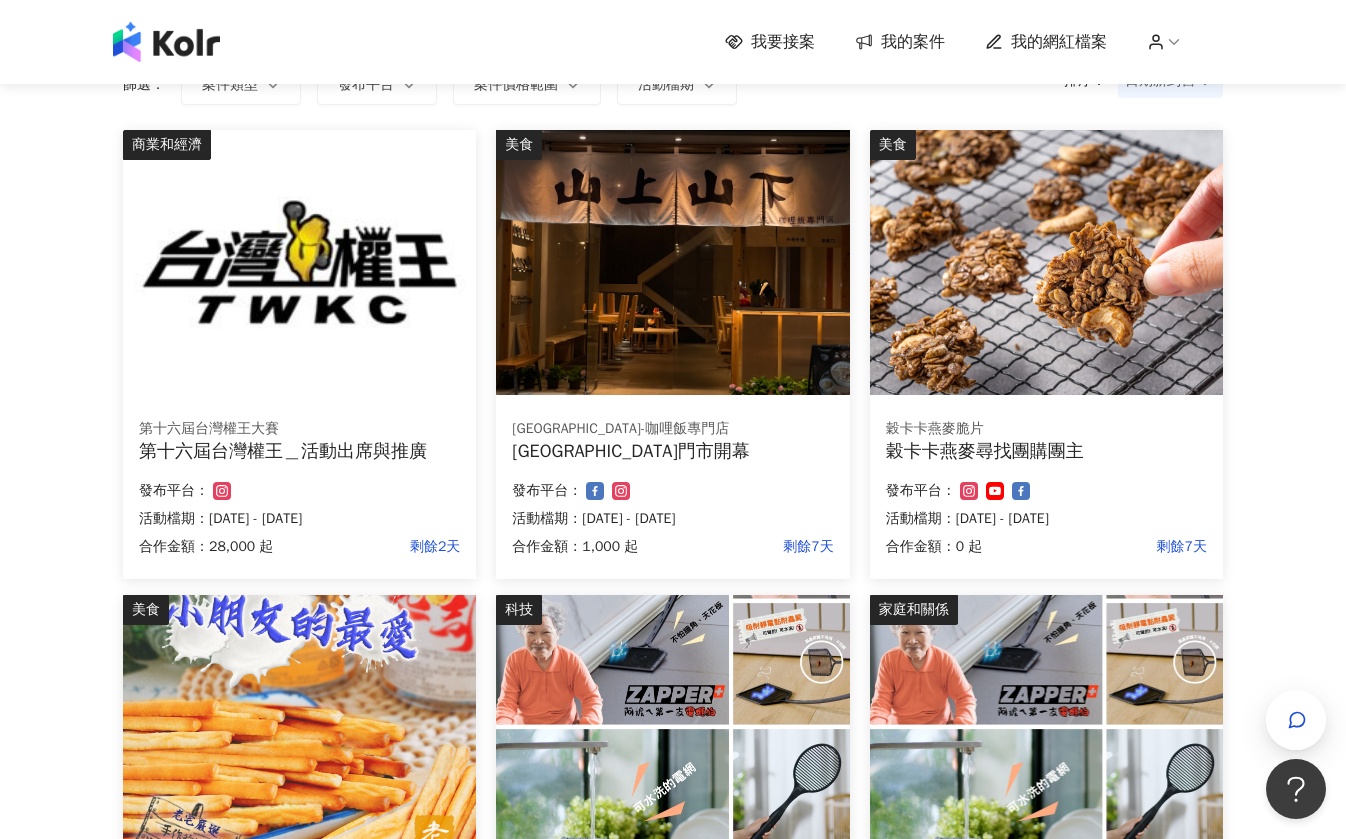 click on "發布平台：" at bounding box center (299, 491) 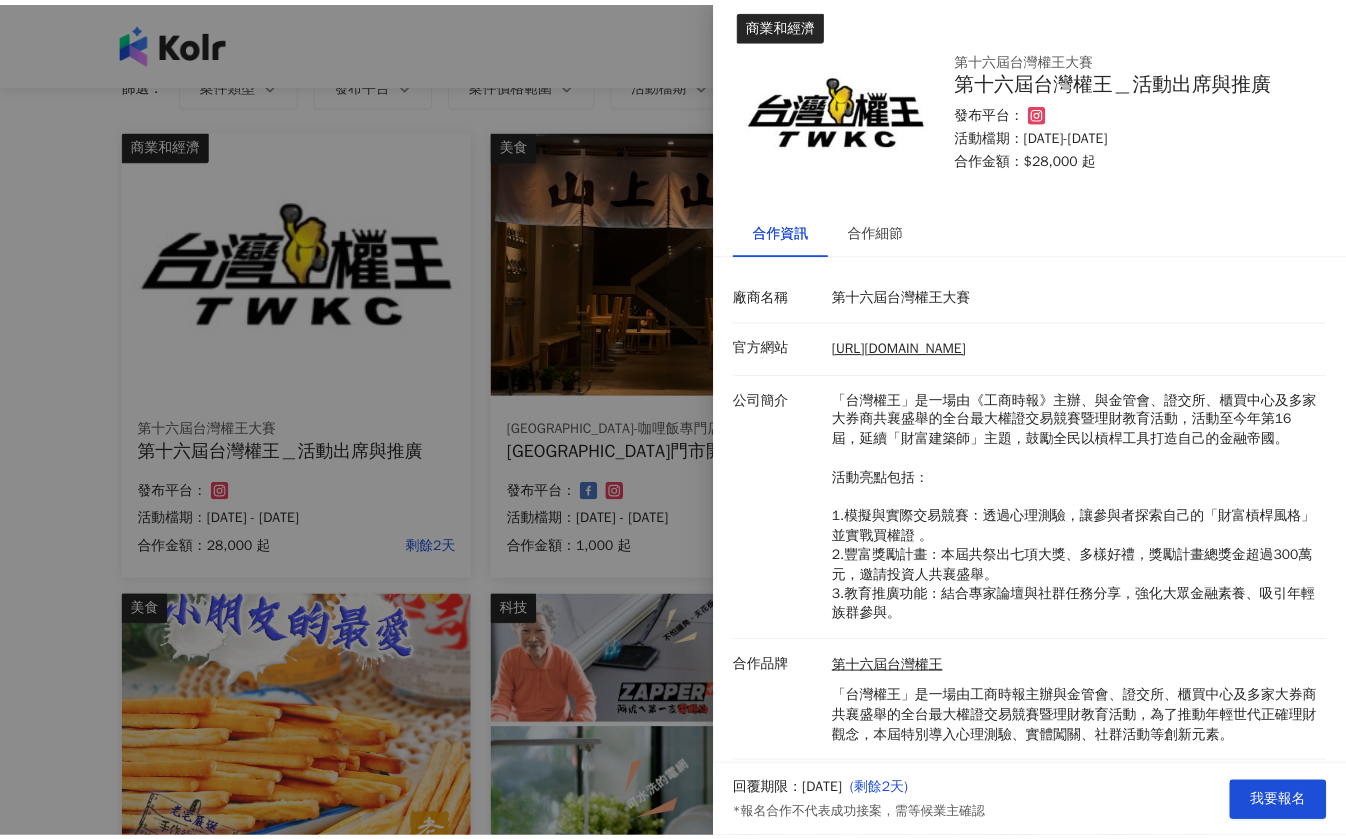 scroll, scrollTop: 0, scrollLeft: 0, axis: both 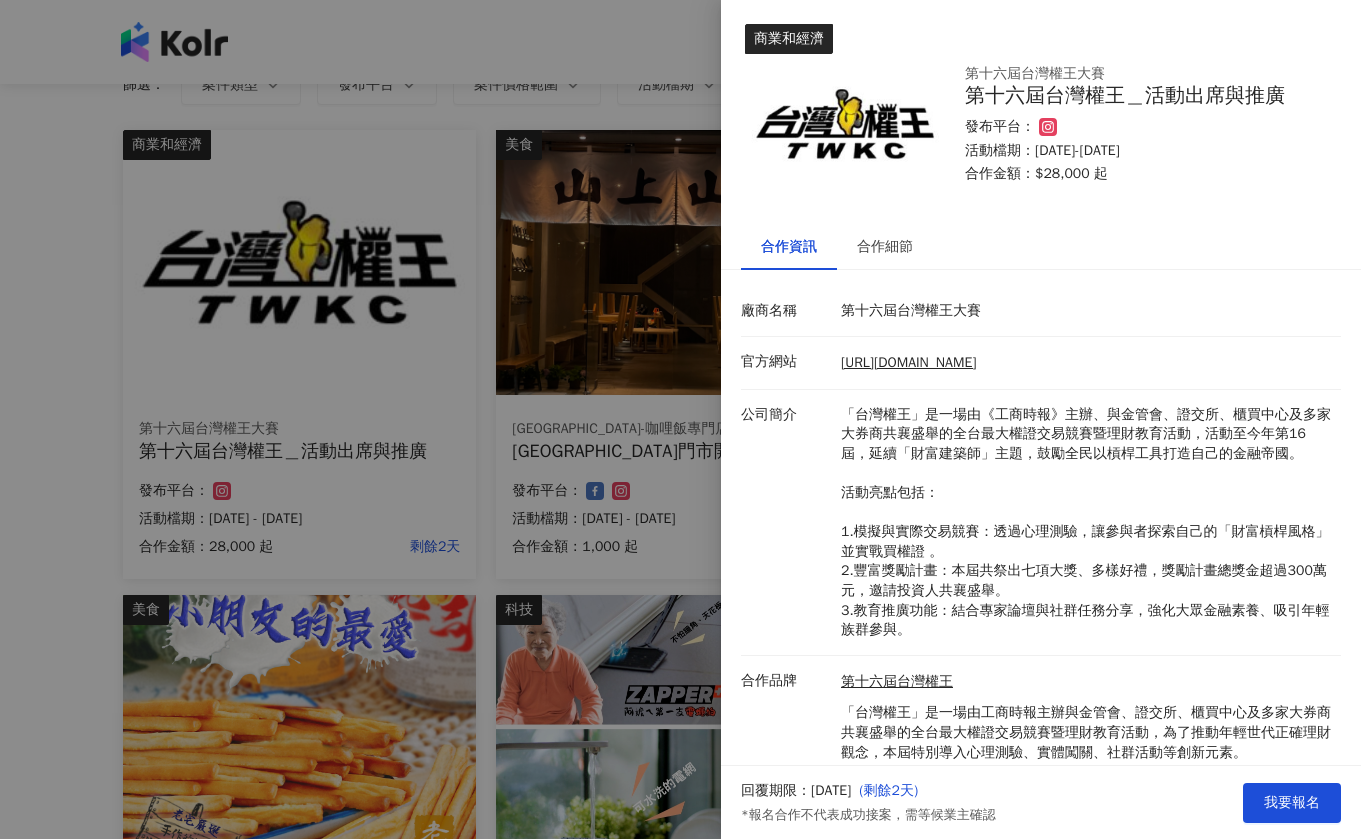 click at bounding box center (680, 419) 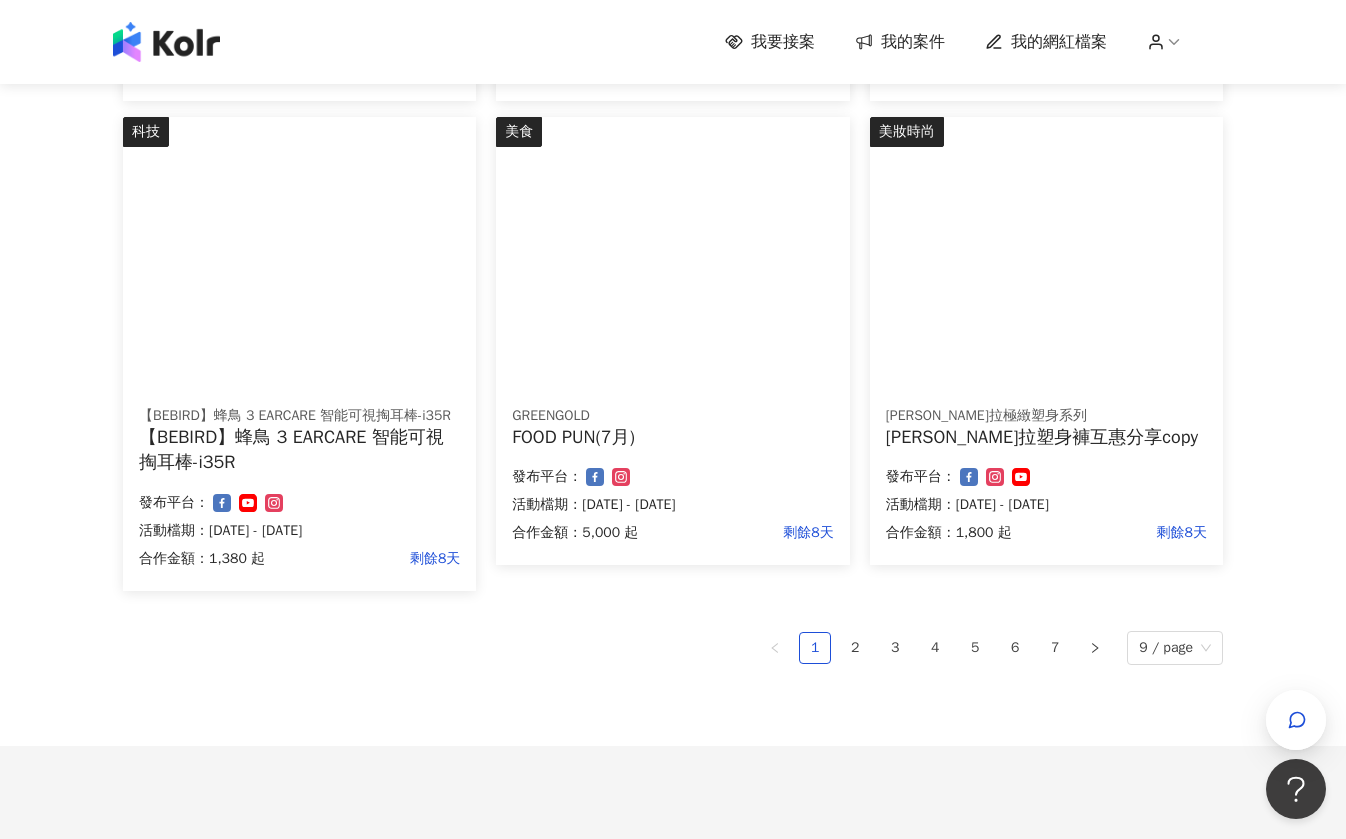 scroll, scrollTop: 1131, scrollLeft: 0, axis: vertical 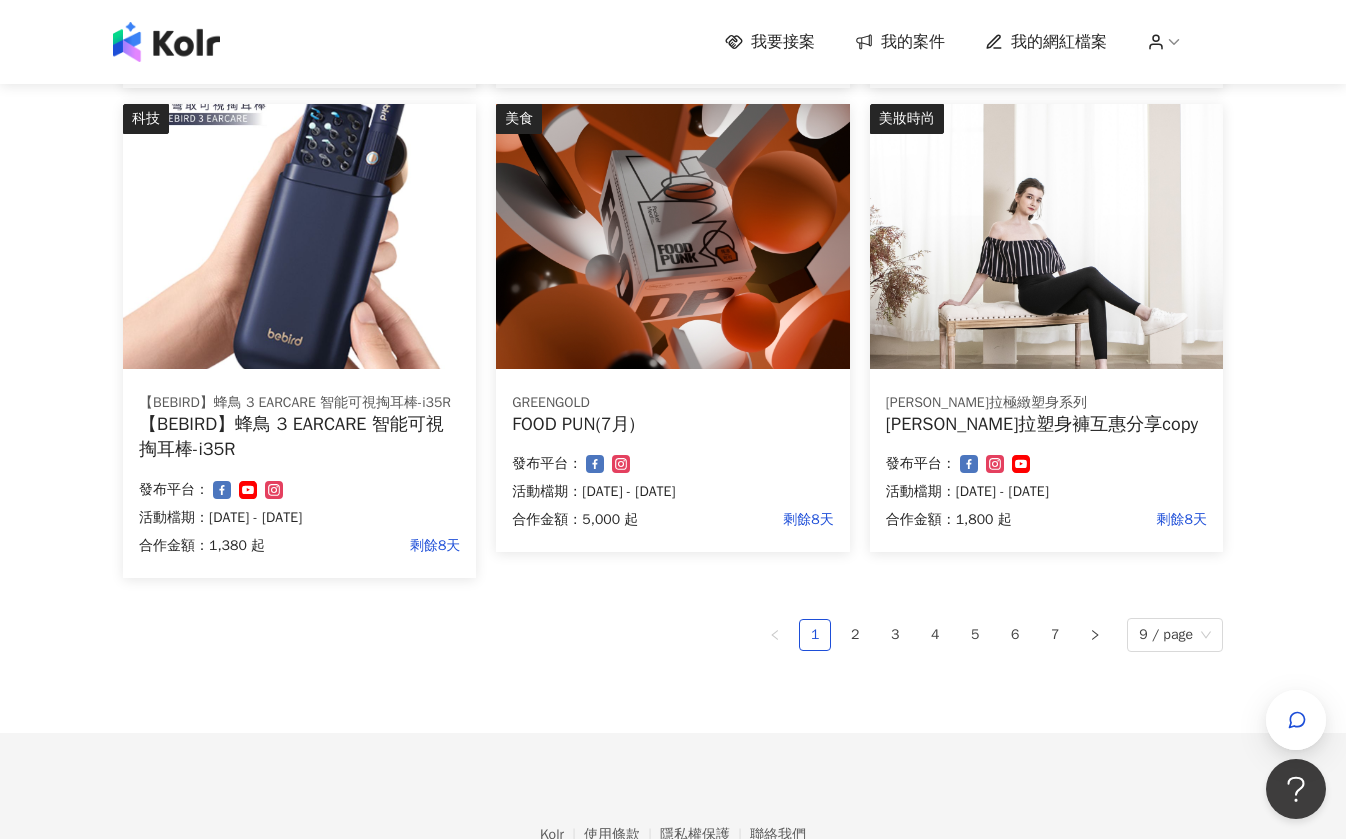 click on "FOOD PUN(7月)" at bounding box center [672, 424] 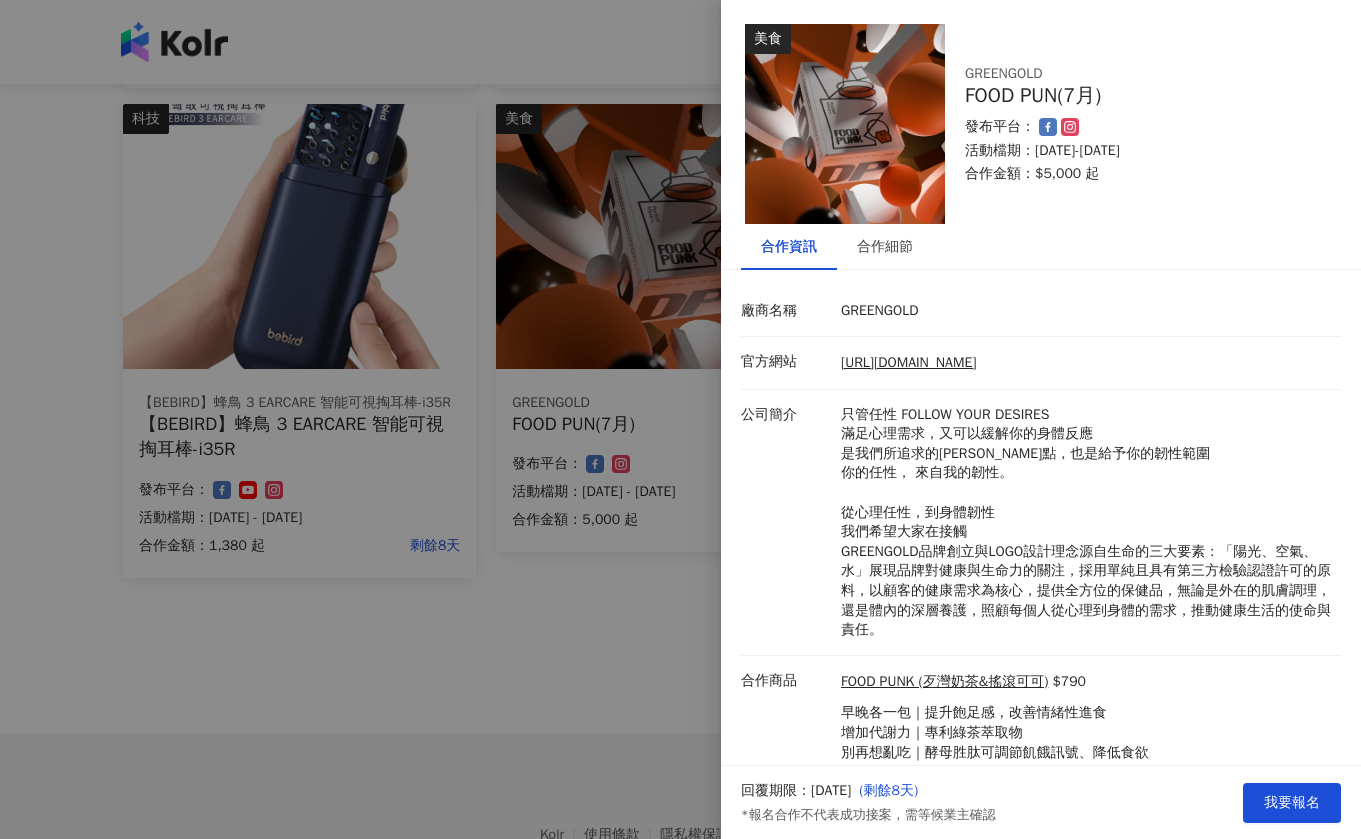 click at bounding box center [680, 419] 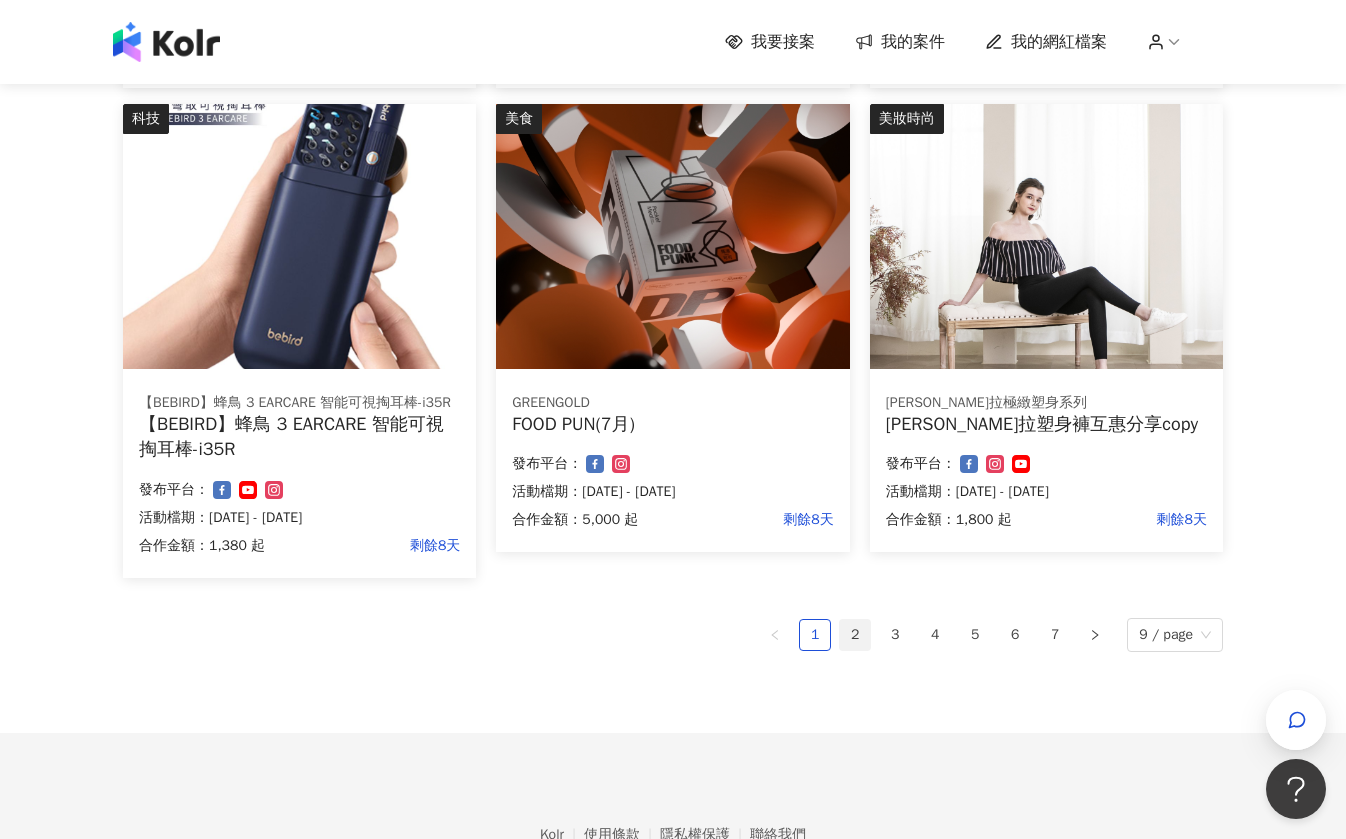 click on "2" at bounding box center [855, 635] 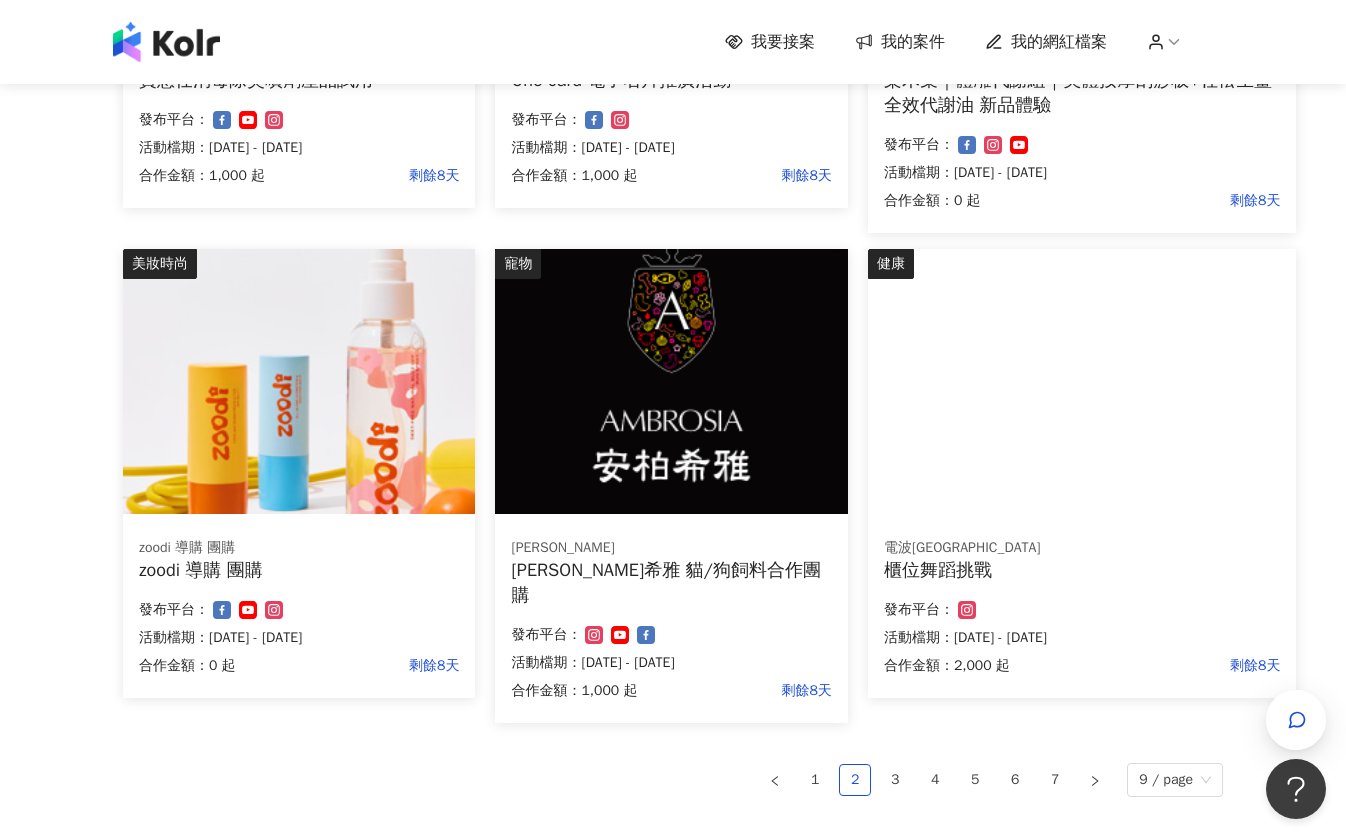 scroll, scrollTop: 1123, scrollLeft: 0, axis: vertical 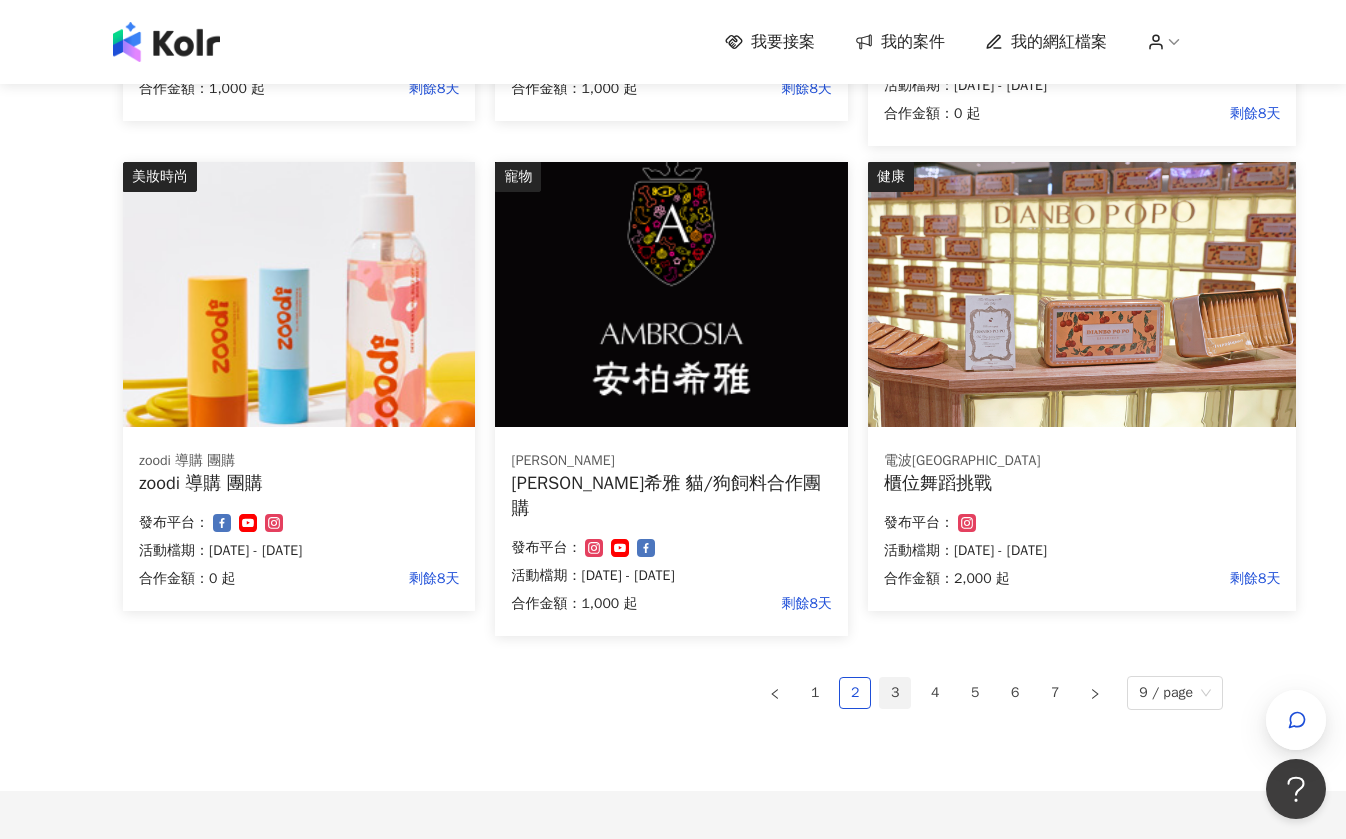 click on "3" at bounding box center [895, 693] 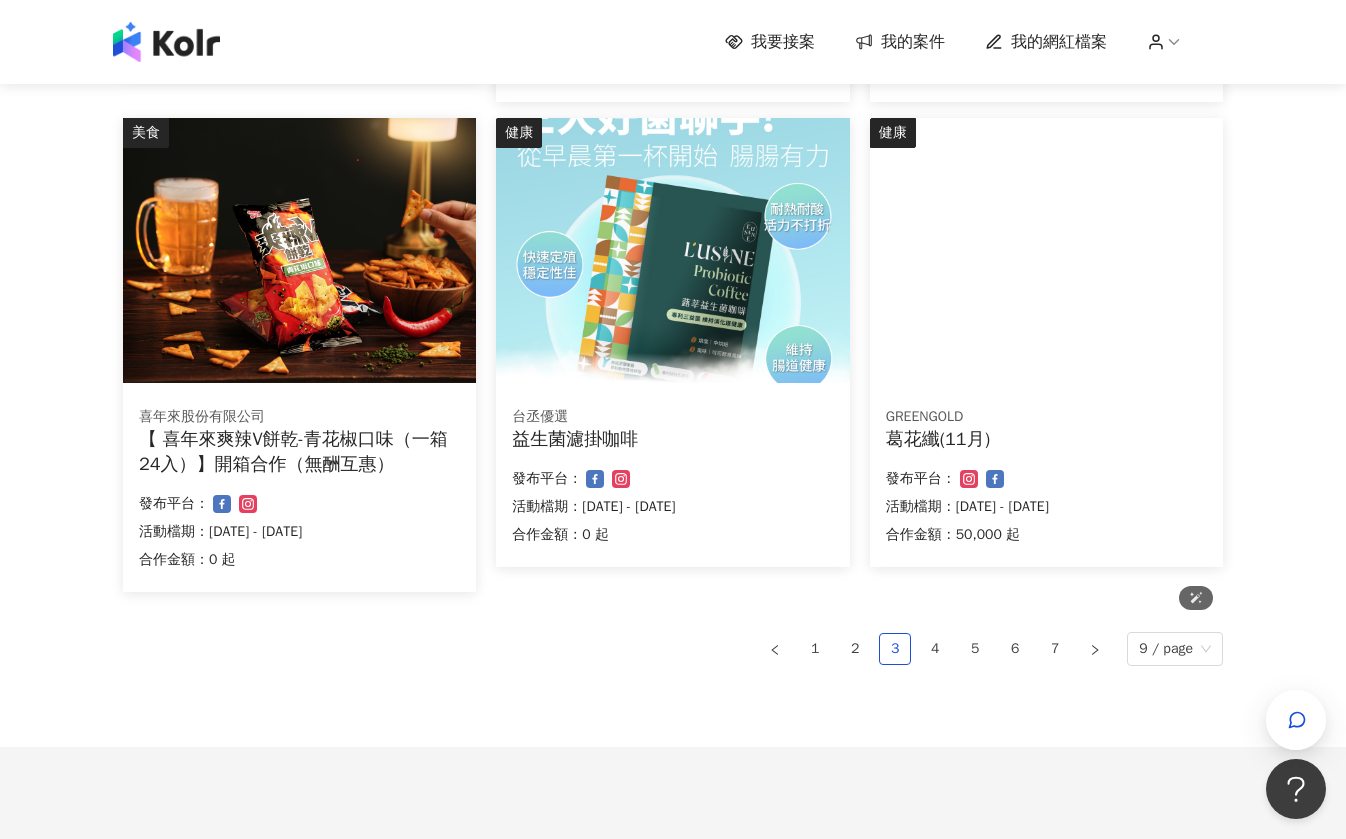 scroll, scrollTop: 1259, scrollLeft: 0, axis: vertical 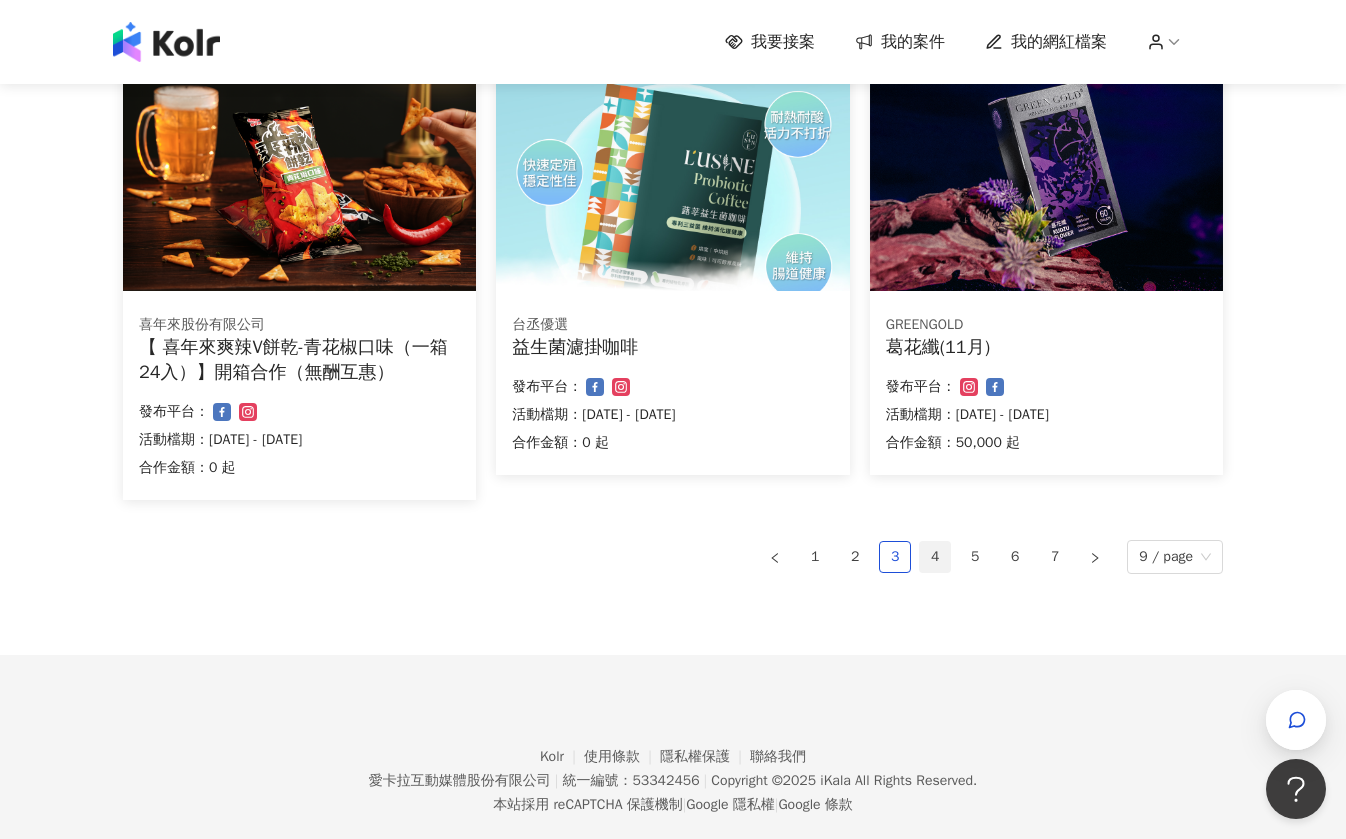 click on "4" at bounding box center (935, 557) 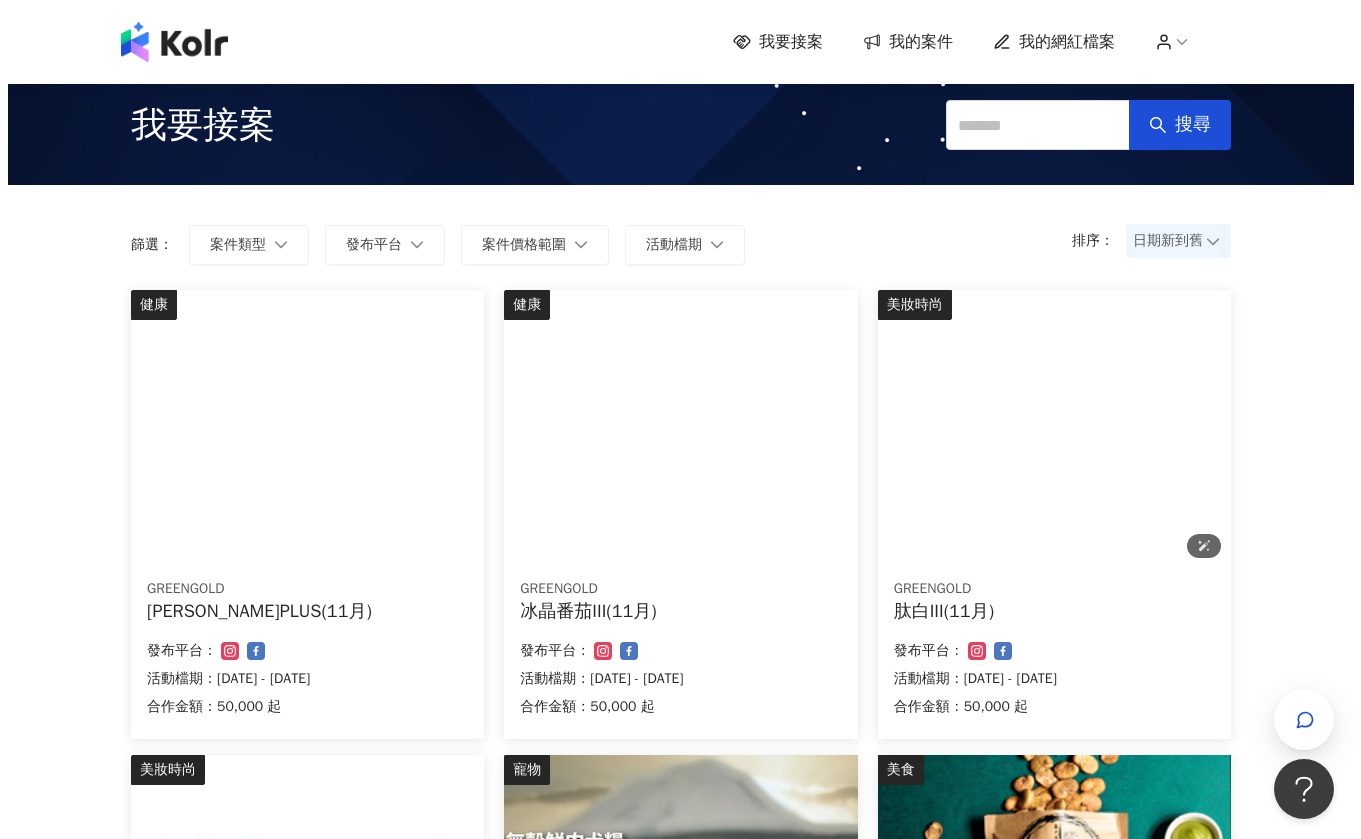 scroll, scrollTop: 0, scrollLeft: 0, axis: both 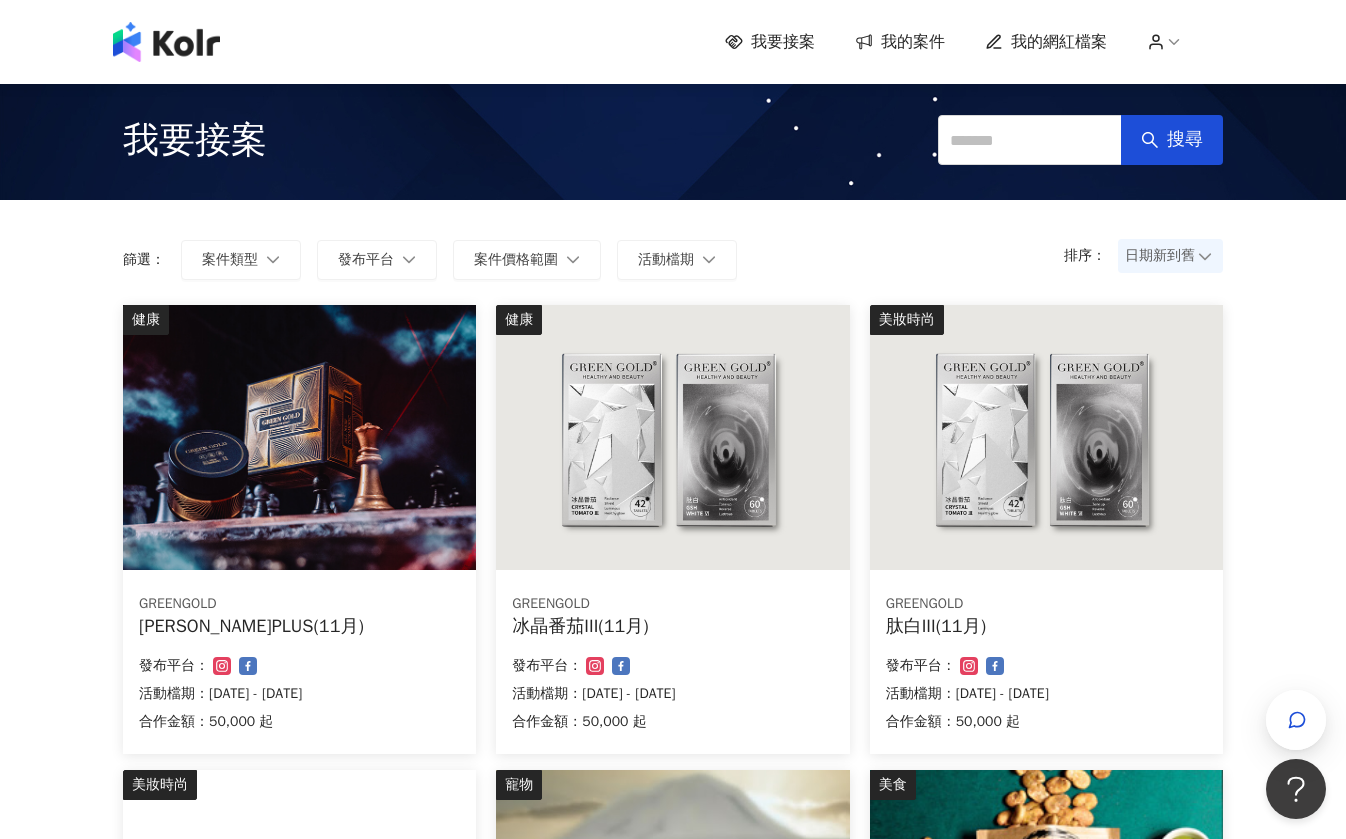 click on "活動檔期：[DATE] - [DATE]" at bounding box center (299, 694) 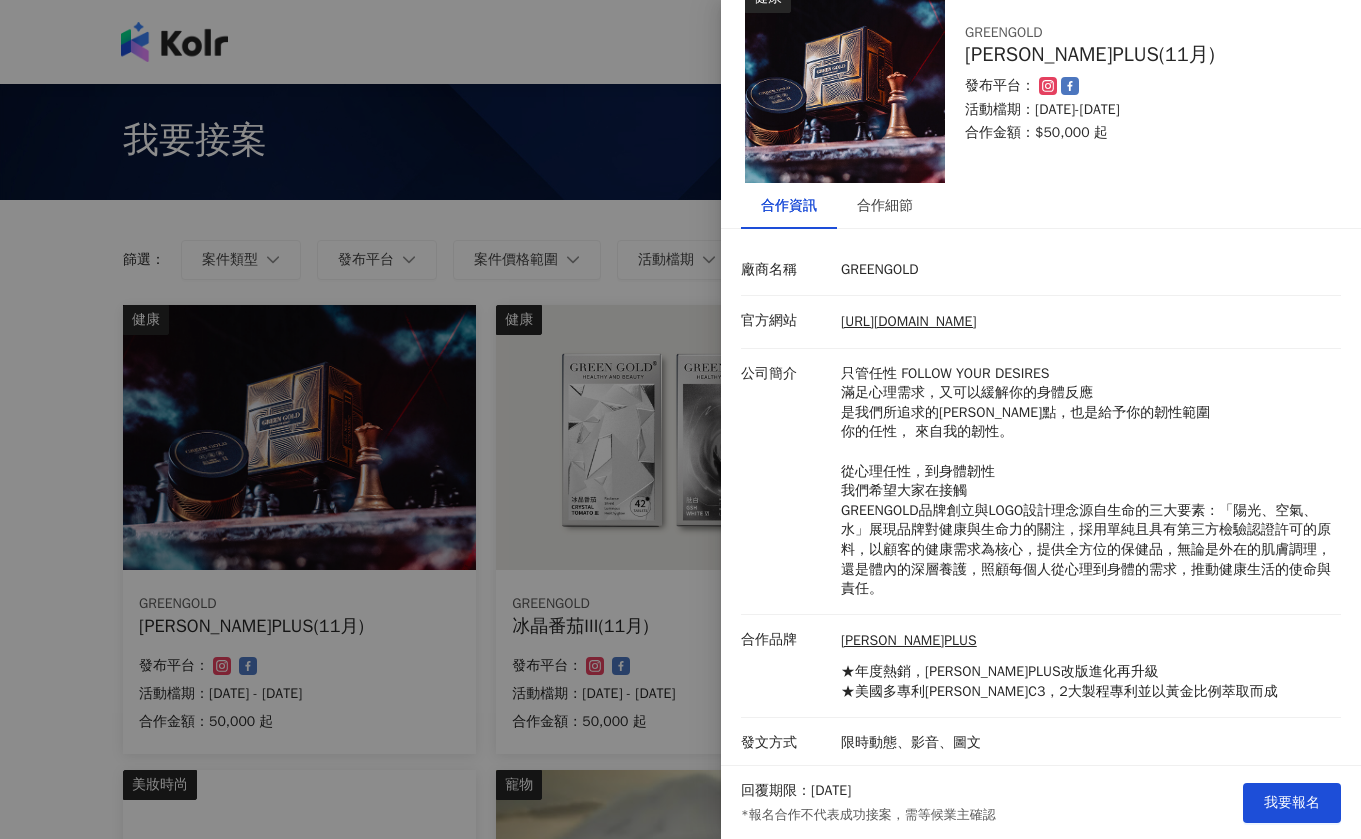 scroll, scrollTop: 42, scrollLeft: 0, axis: vertical 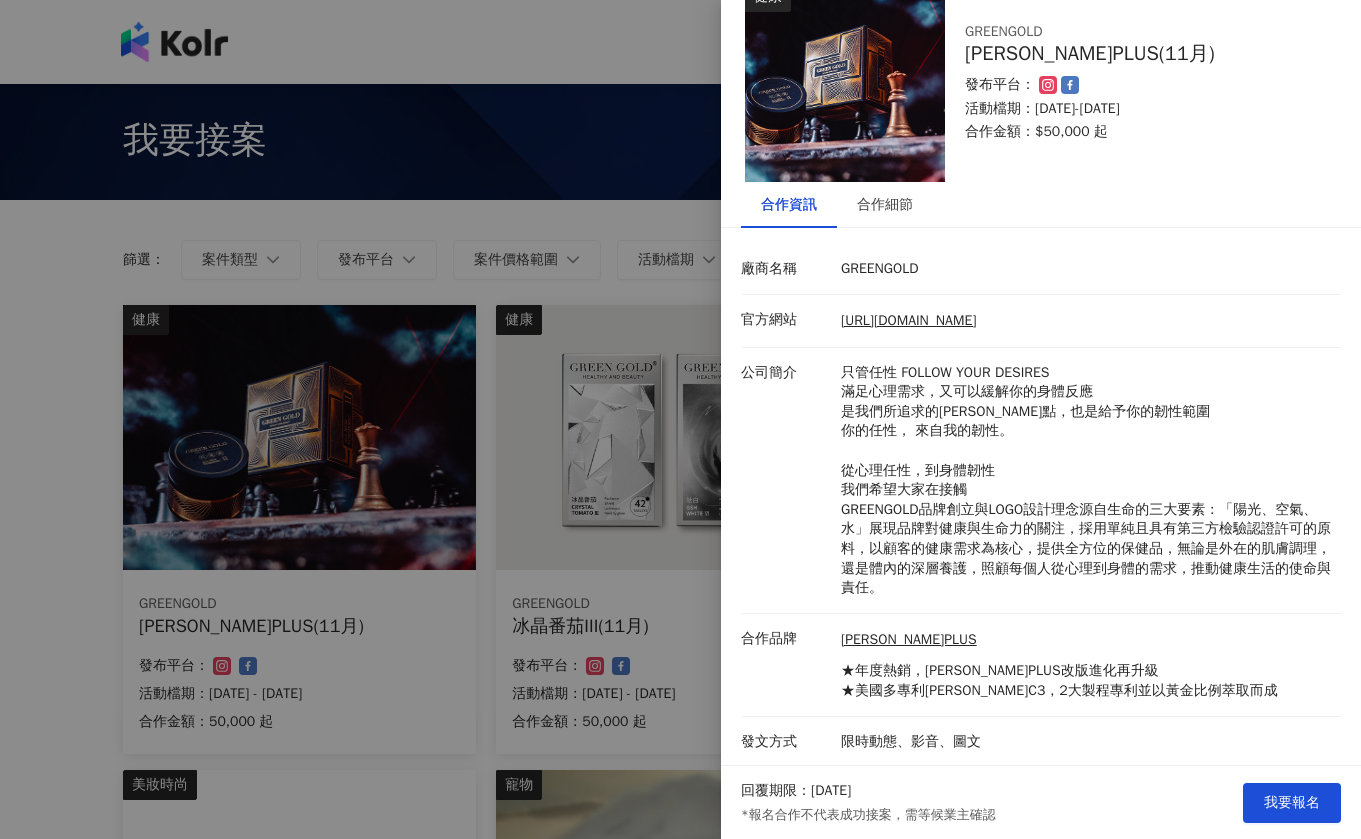 click at bounding box center (680, 419) 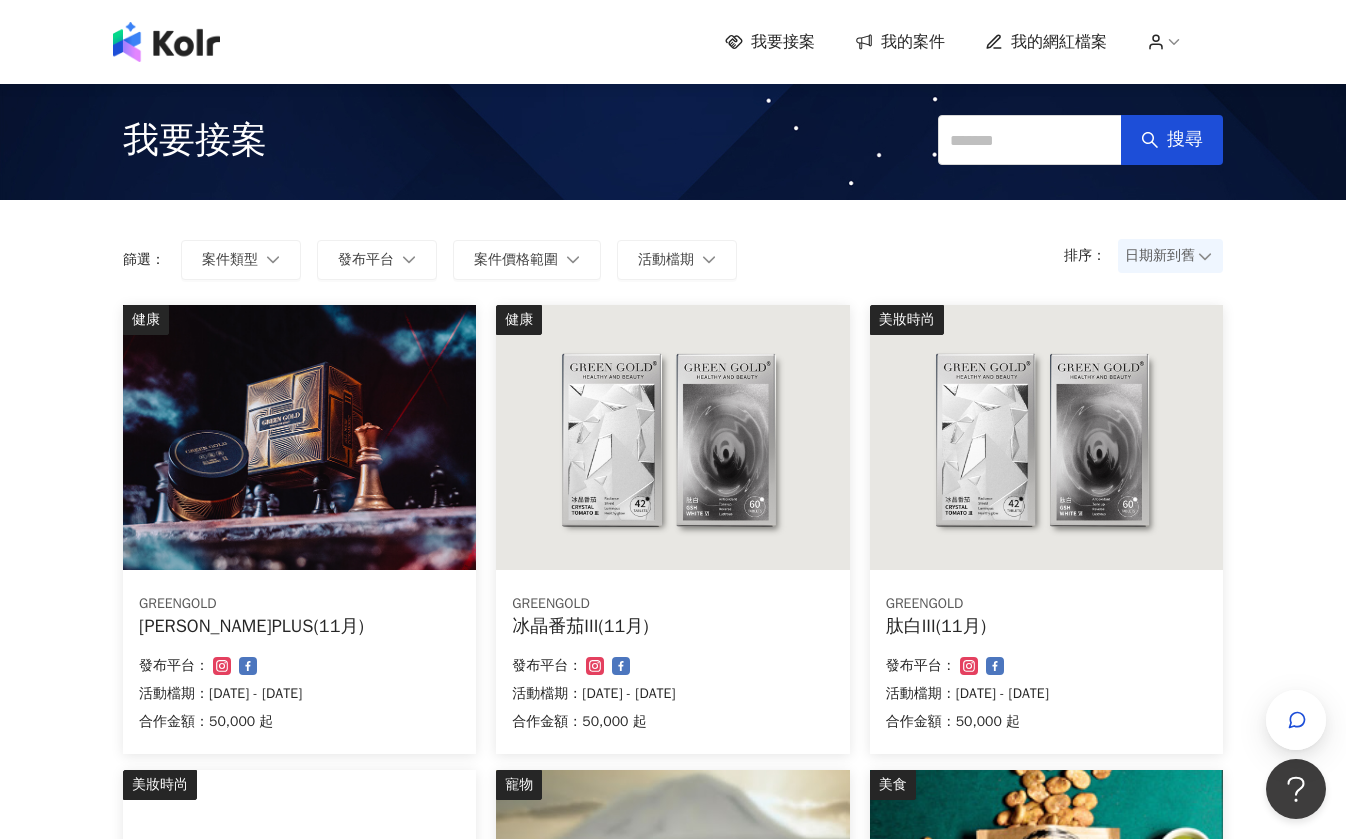 click at bounding box center (166, 42) 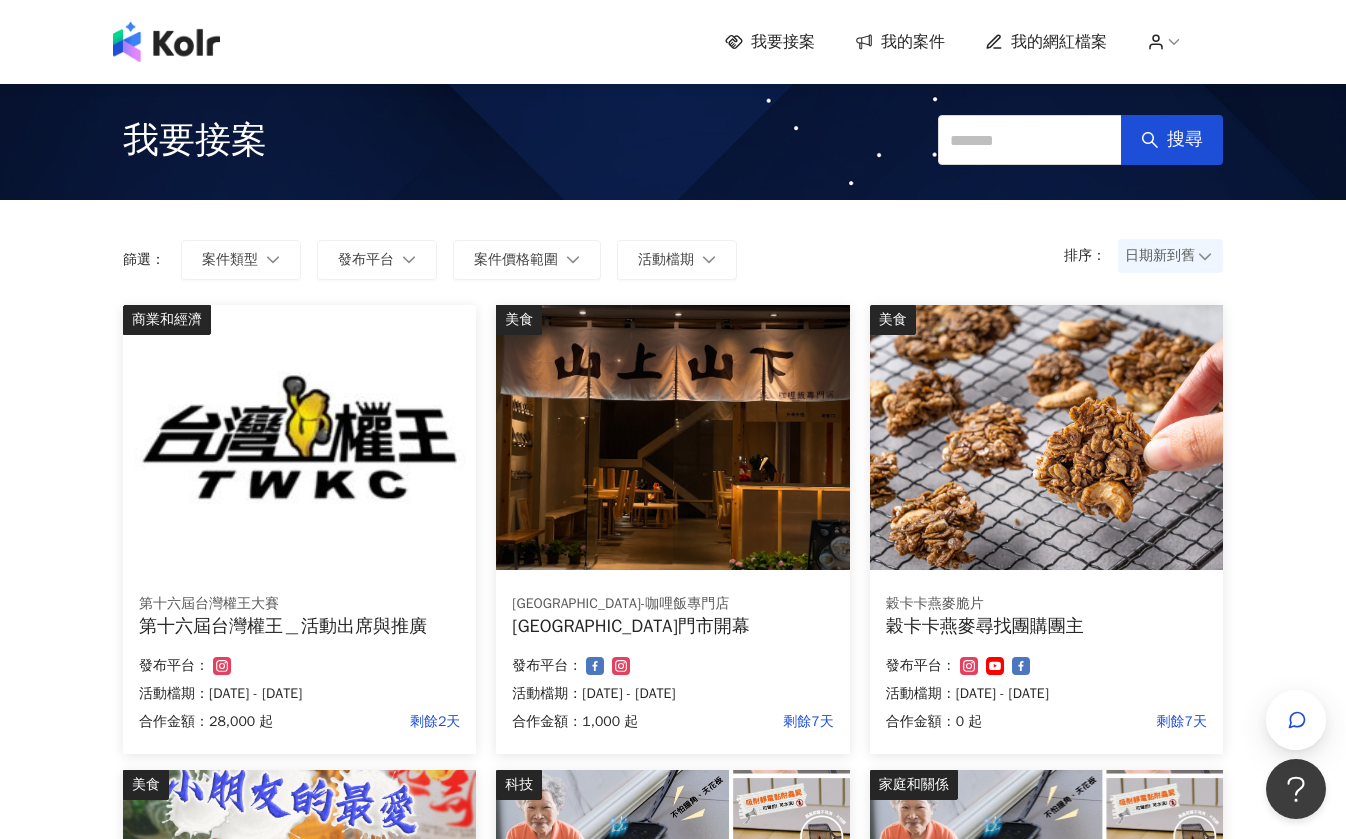 click on "[GEOGRAPHIC_DATA]門市開幕" at bounding box center [672, 626] 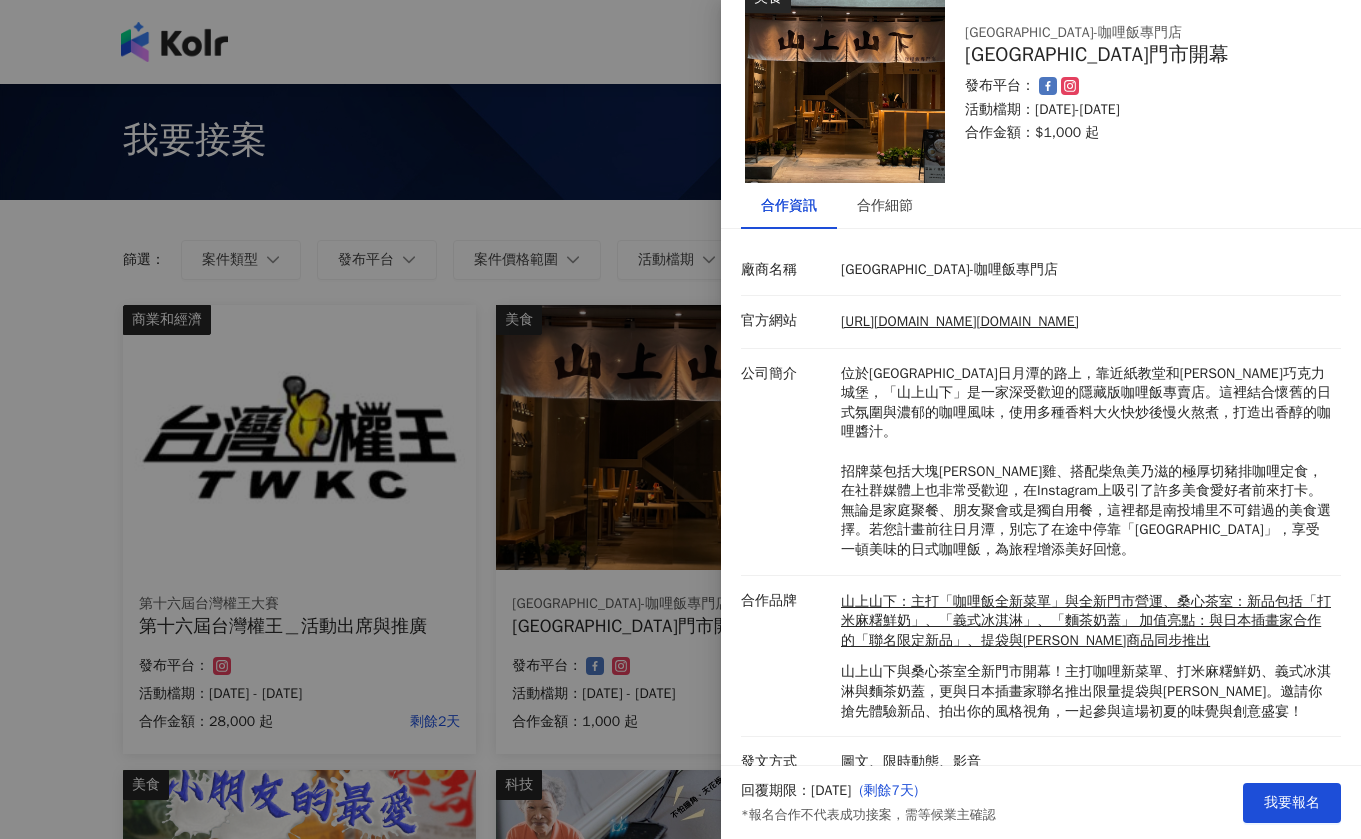 scroll, scrollTop: 42, scrollLeft: 0, axis: vertical 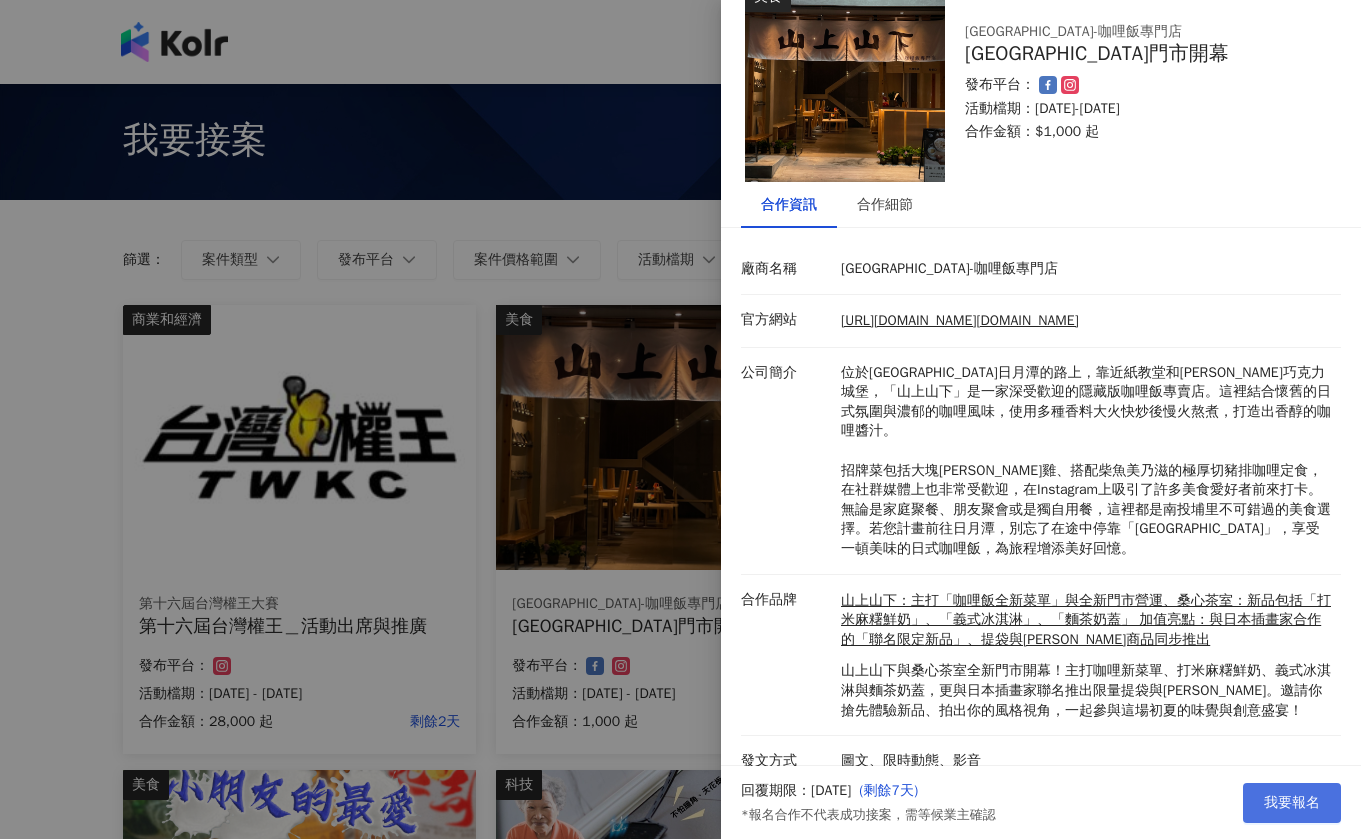 click on "我要報名" at bounding box center (1292, 803) 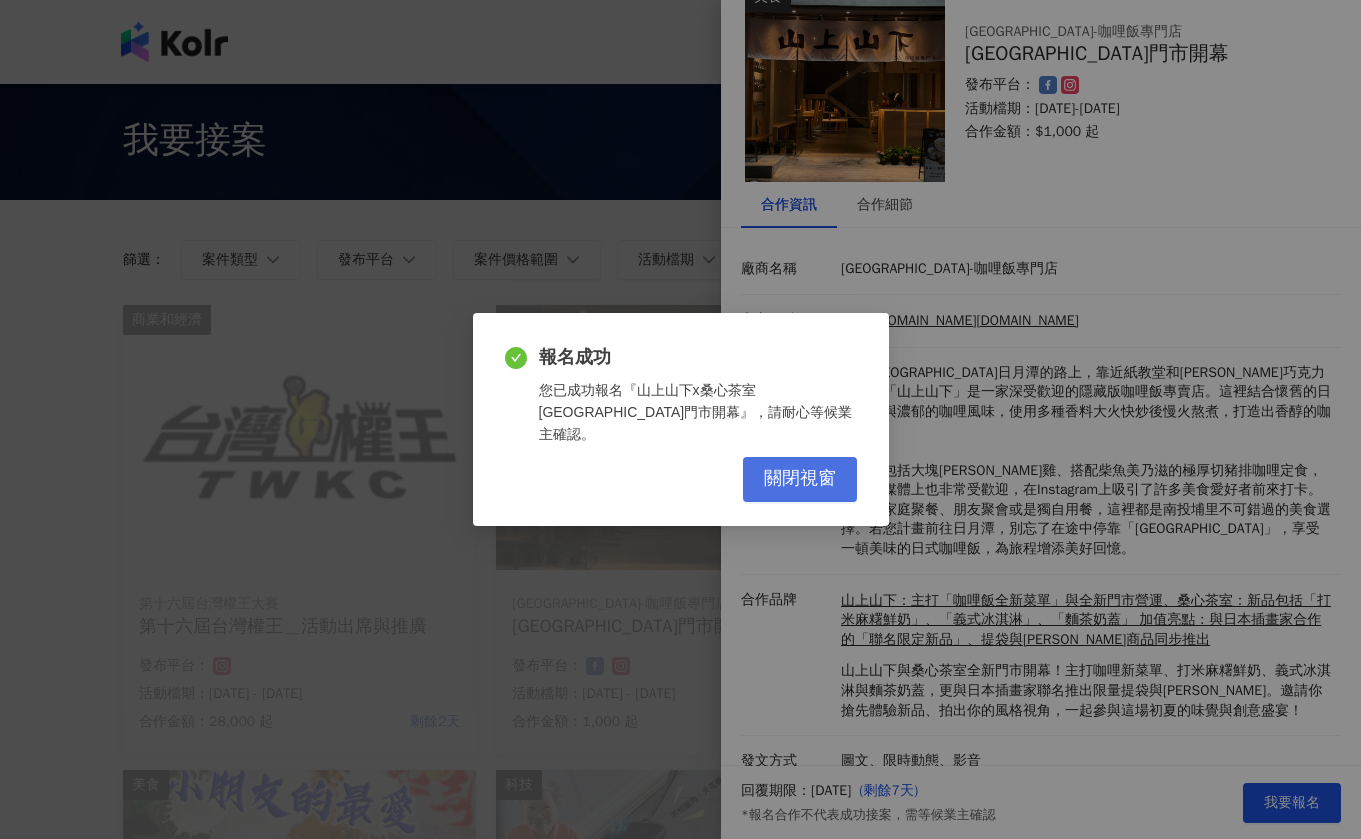 click on "關閉視窗" at bounding box center [800, 479] 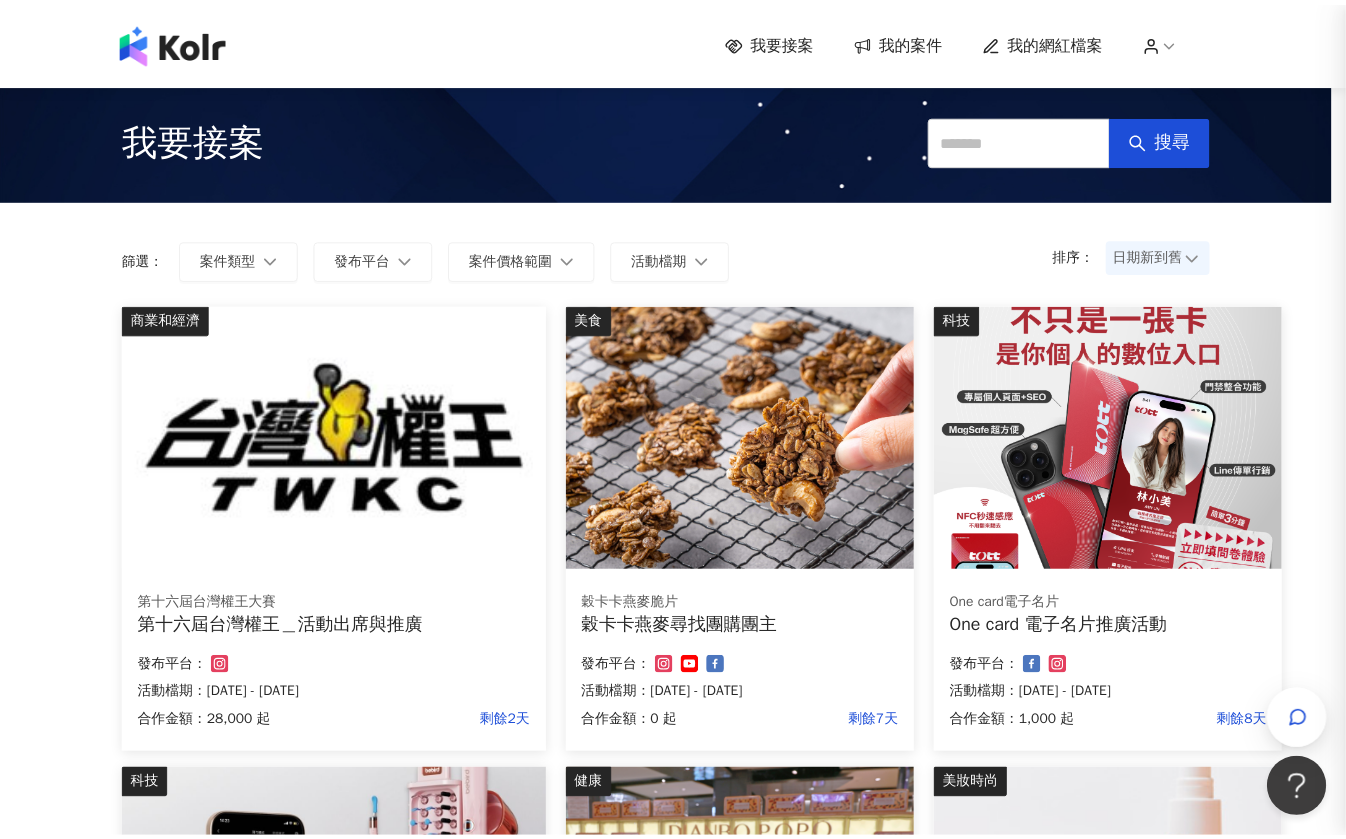 scroll, scrollTop: 0, scrollLeft: 0, axis: both 